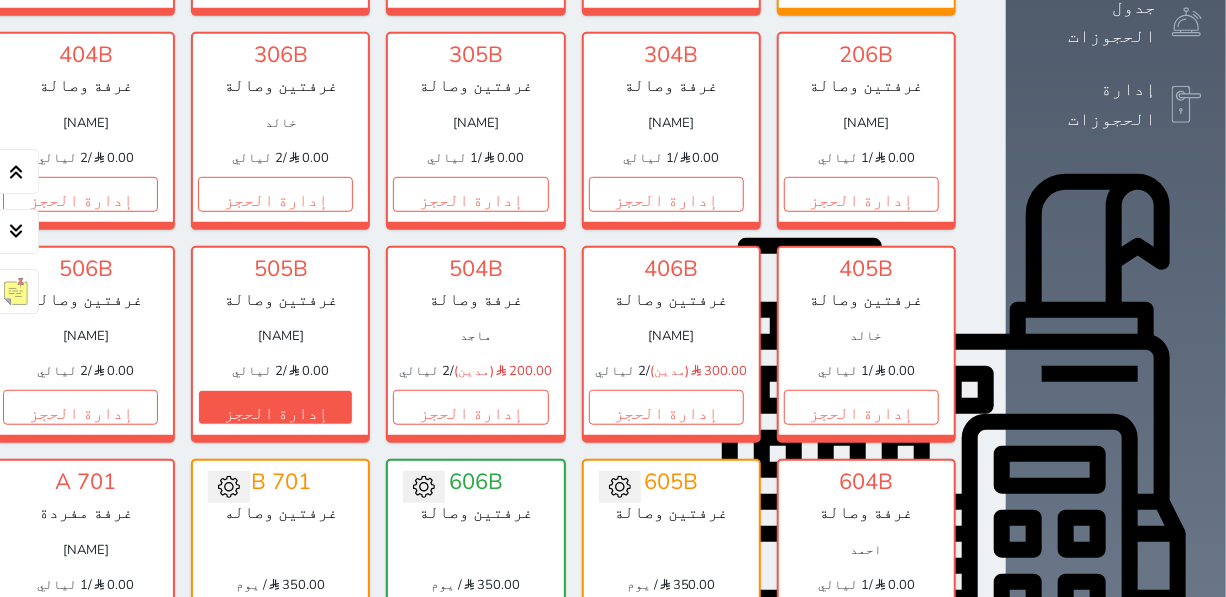 scroll, scrollTop: 545, scrollLeft: 0, axis: vertical 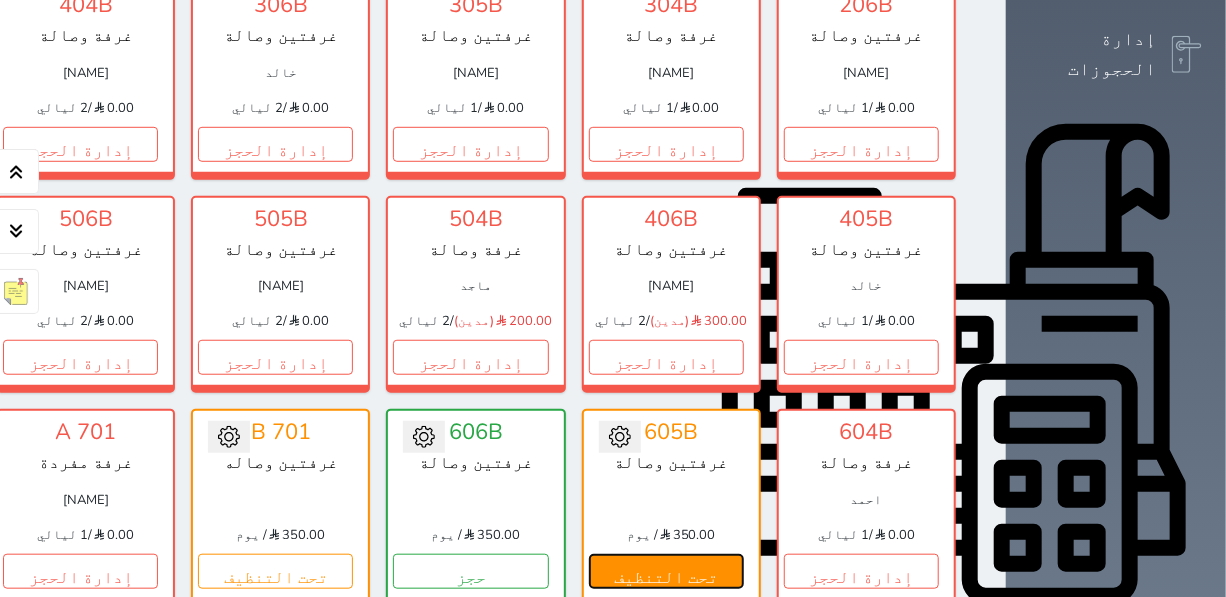click on "تحت التنظيف" at bounding box center [666, 571] 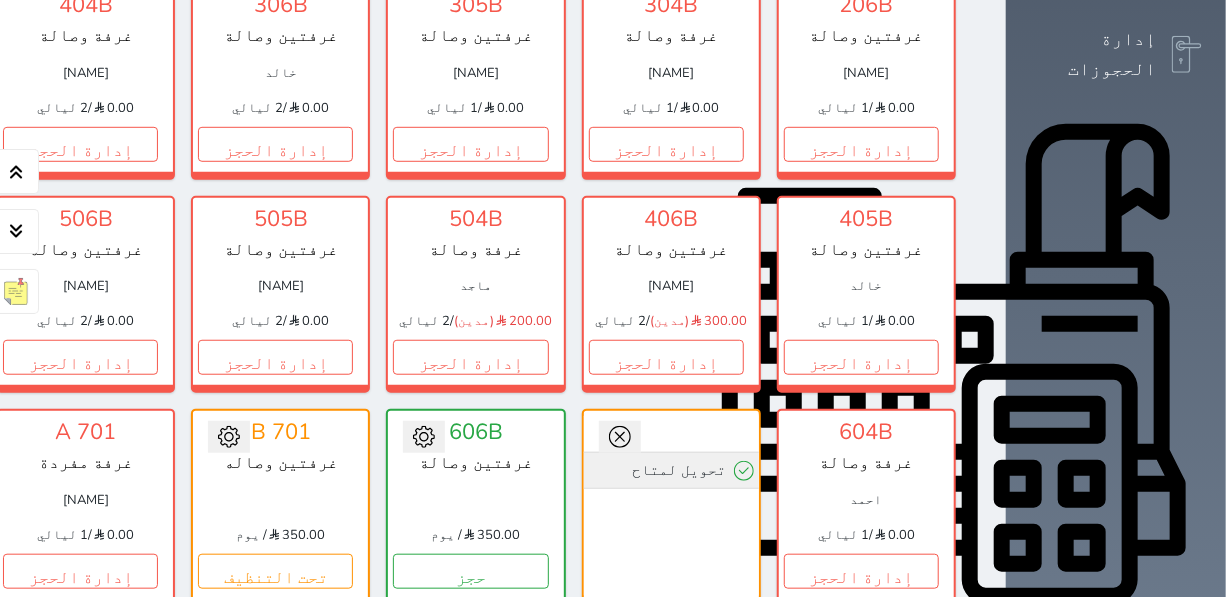 click on "تحويل لمتاح" at bounding box center [671, 470] 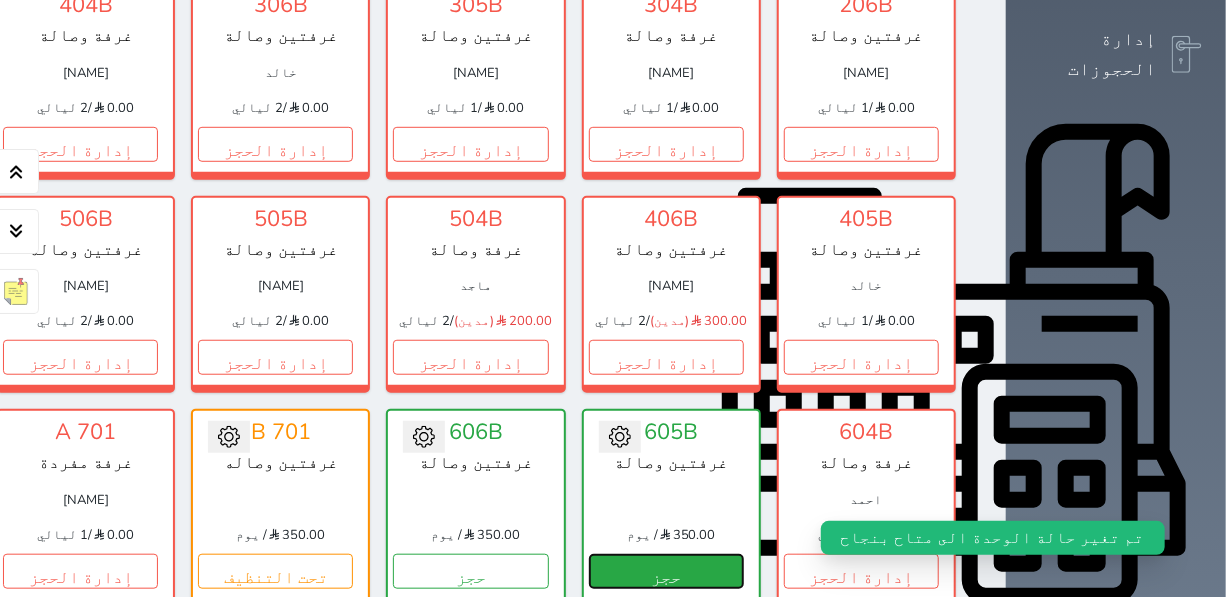 click on "حجز" at bounding box center (666, 571) 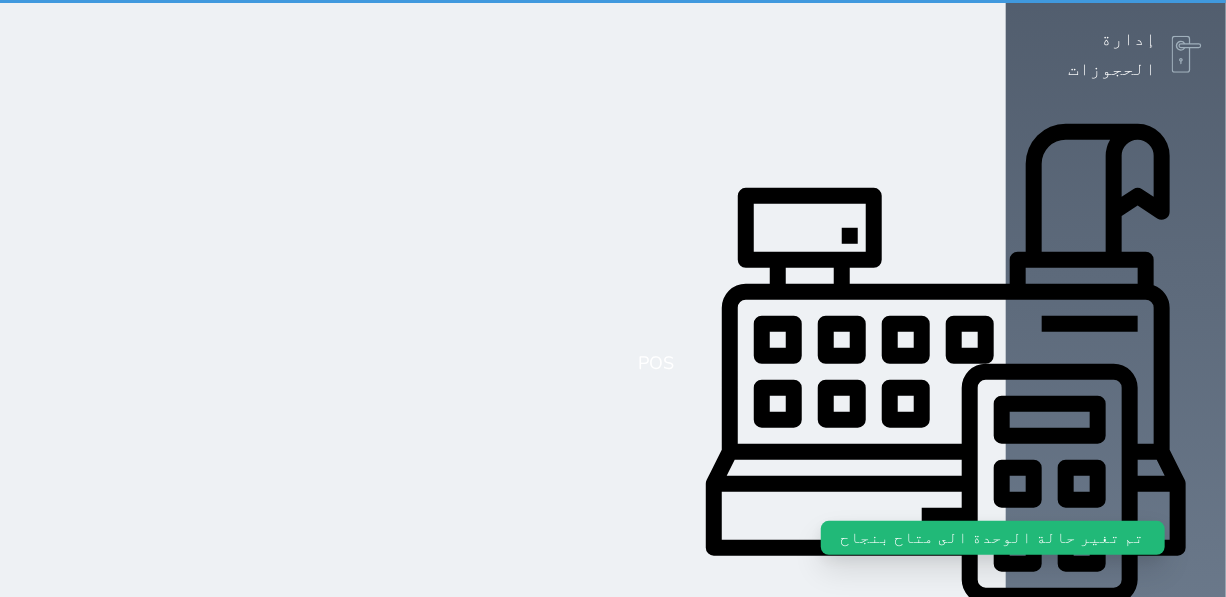 scroll, scrollTop: 54, scrollLeft: 0, axis: vertical 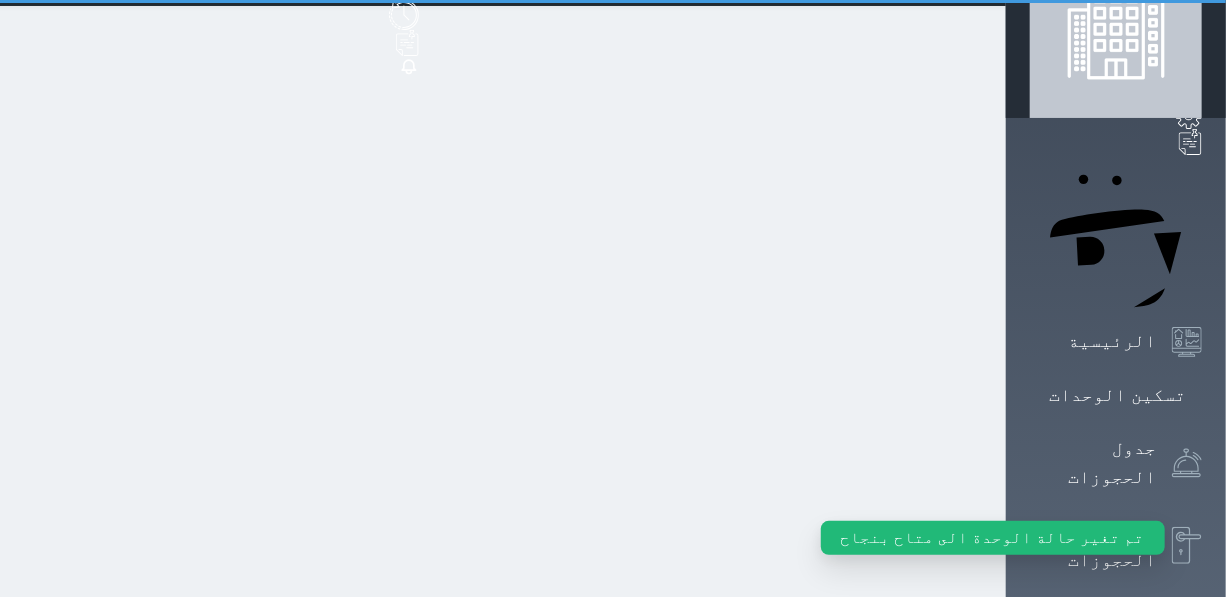 select on "1" 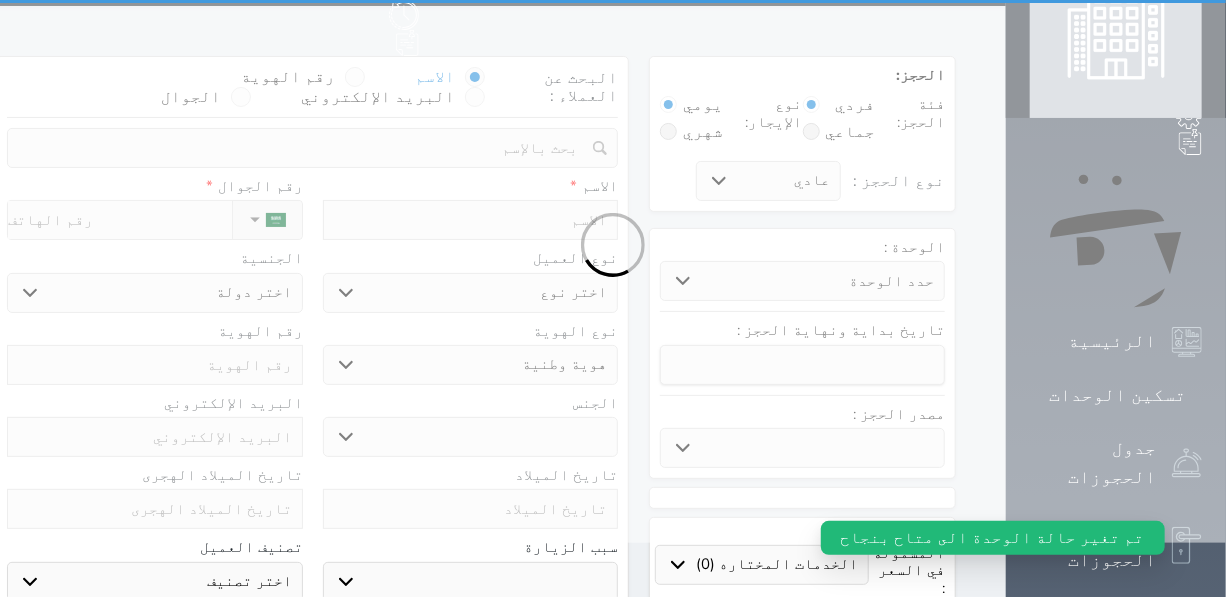 scroll, scrollTop: 0, scrollLeft: 0, axis: both 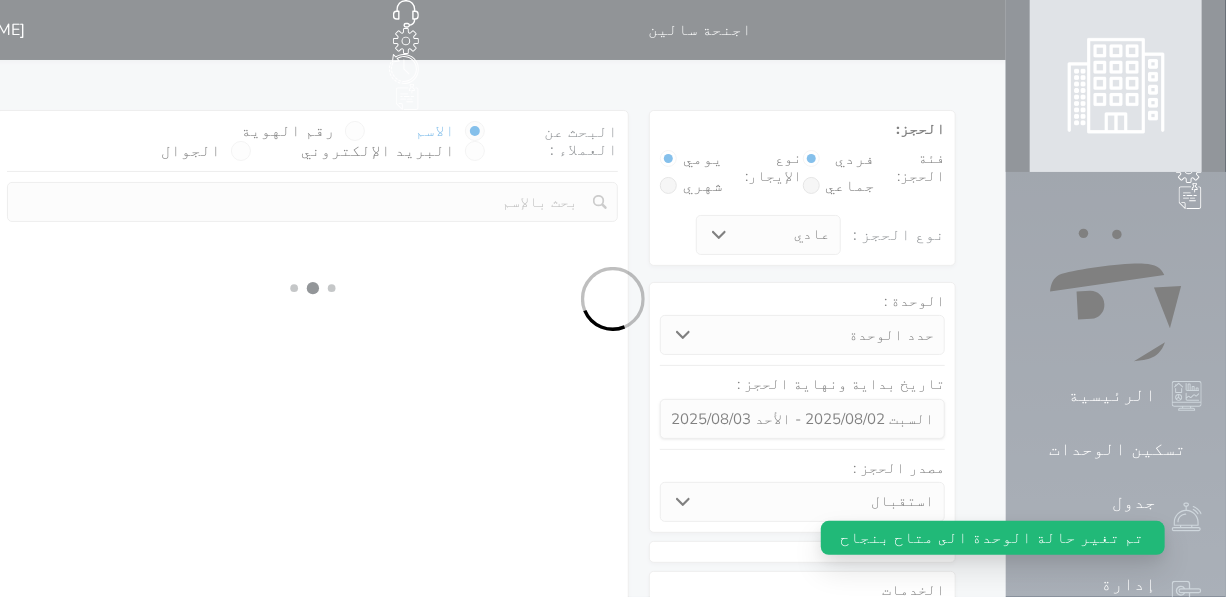 select 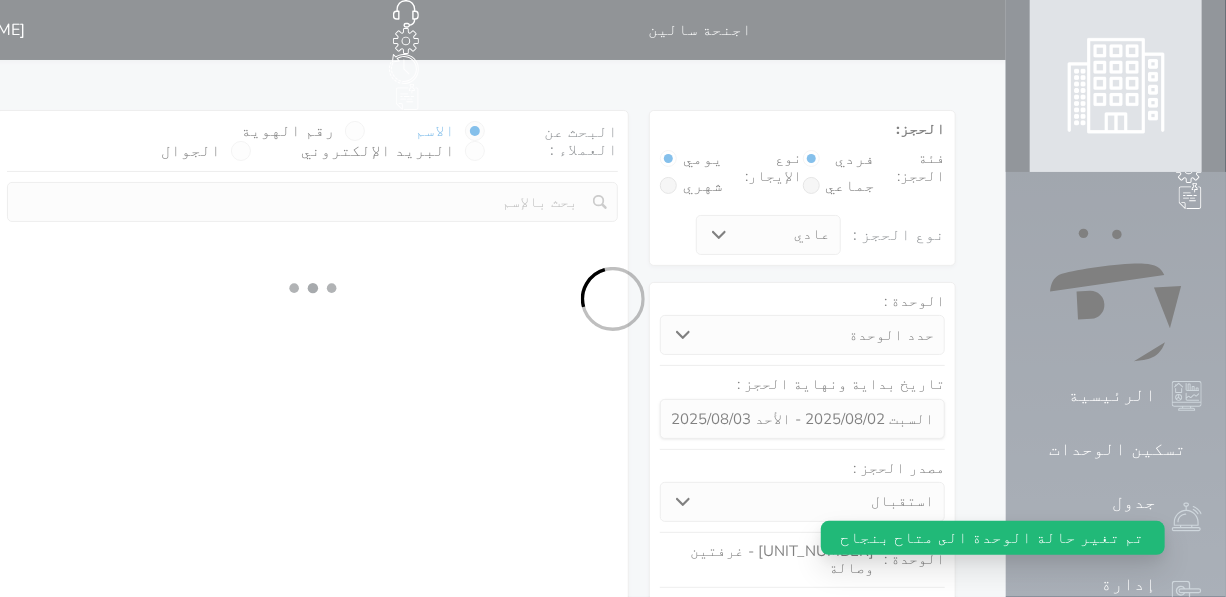 select on "1" 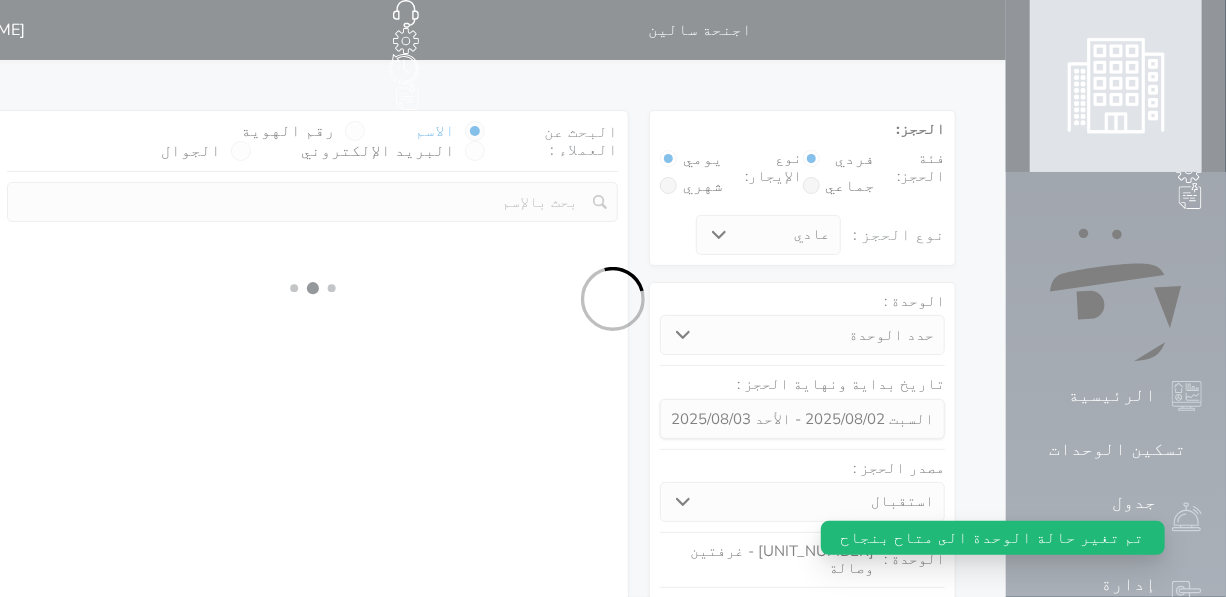 select on "113" 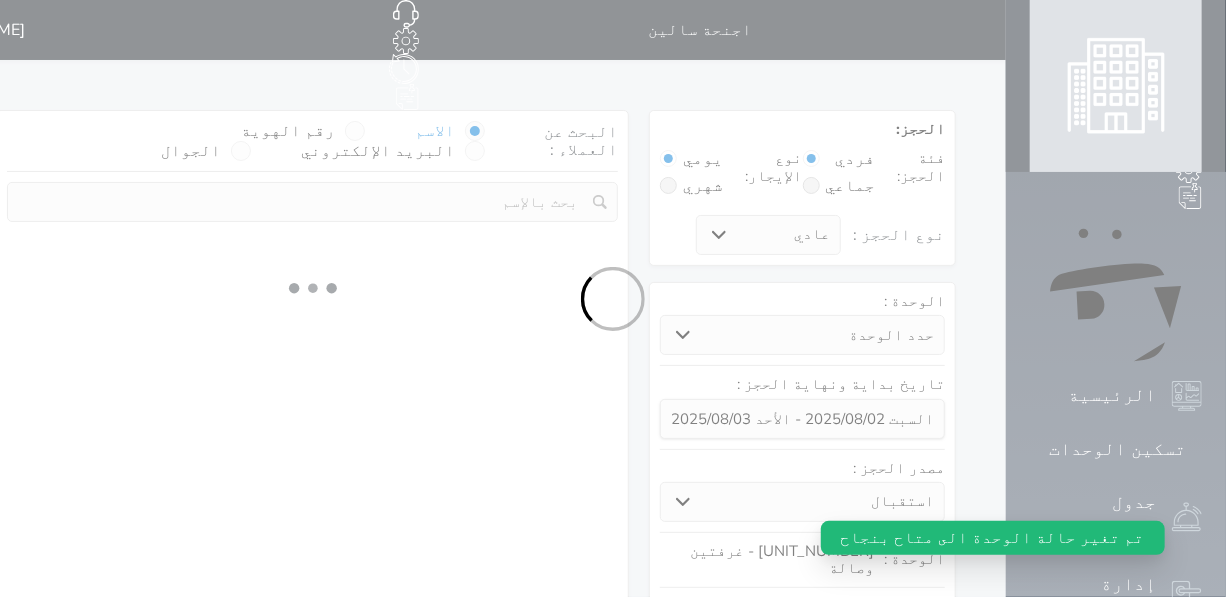 select on "1" 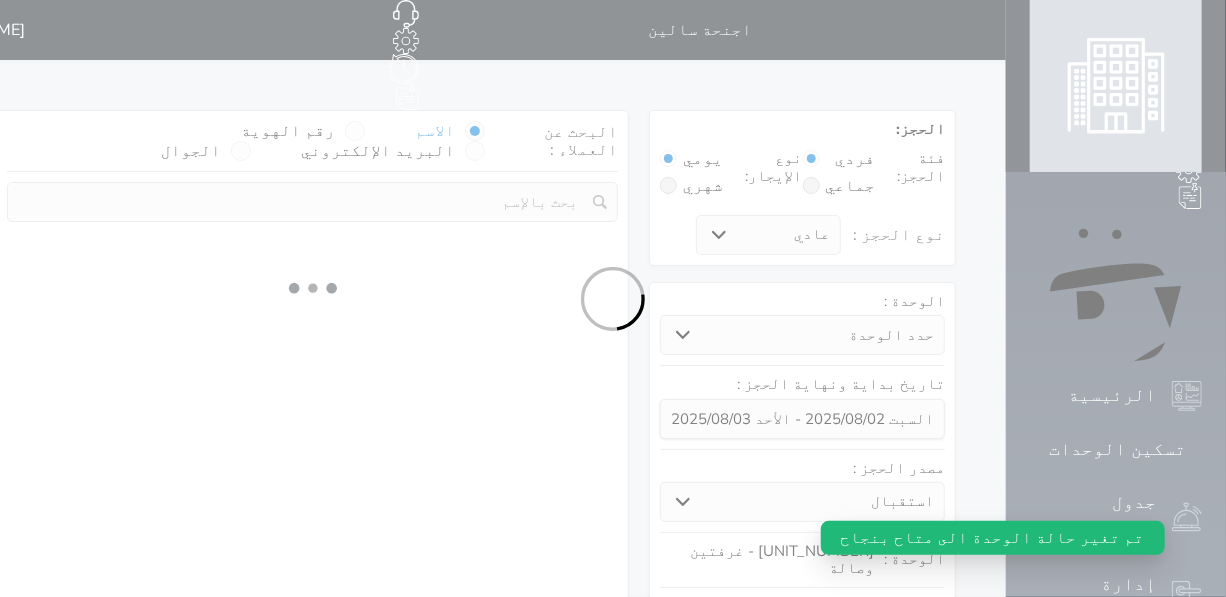 select 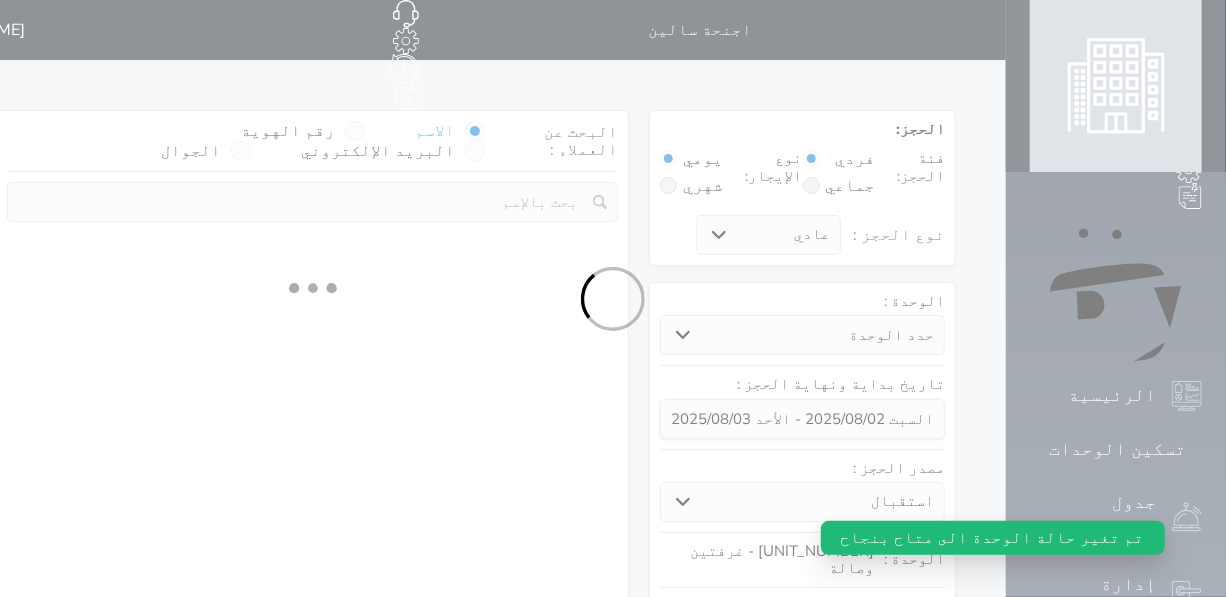 select on "7" 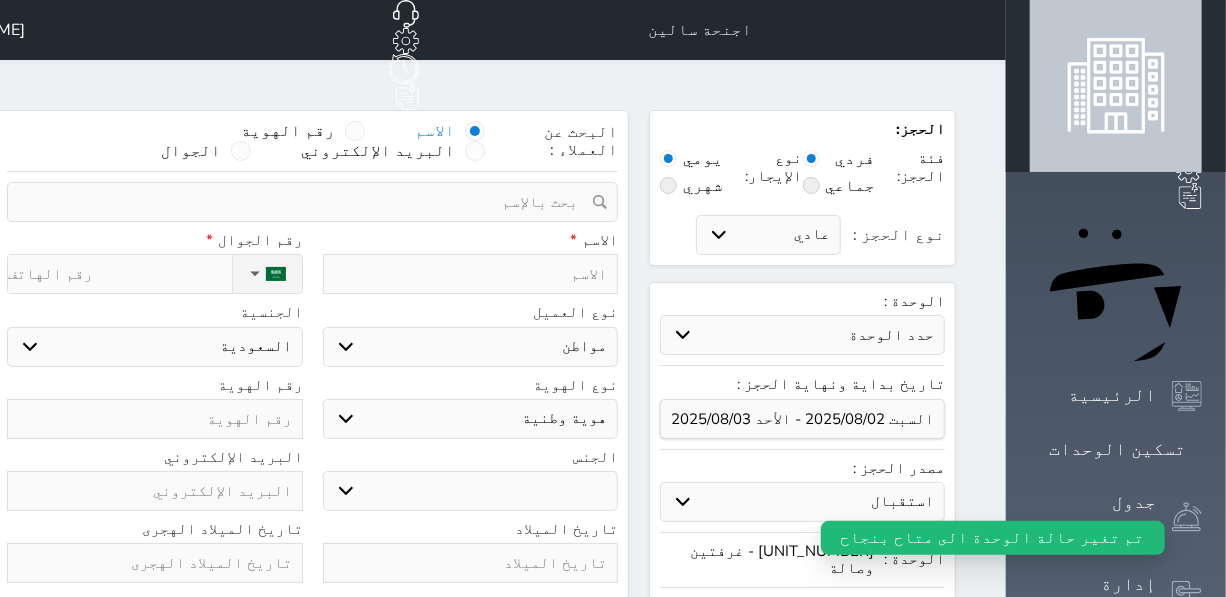 select 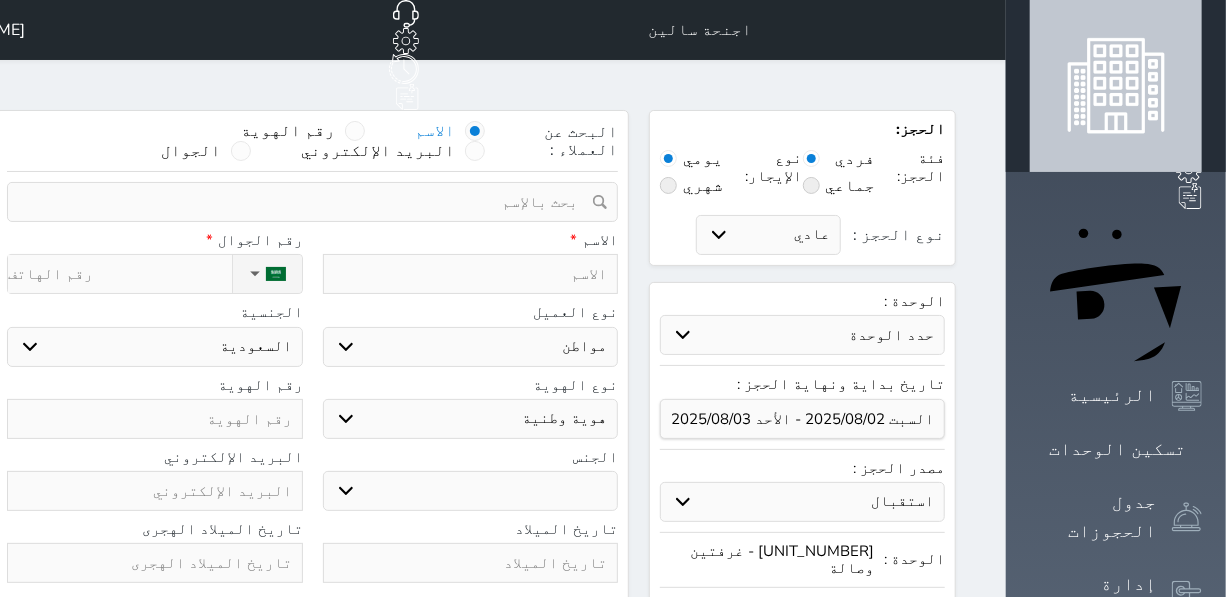 click at bounding box center (471, 274) 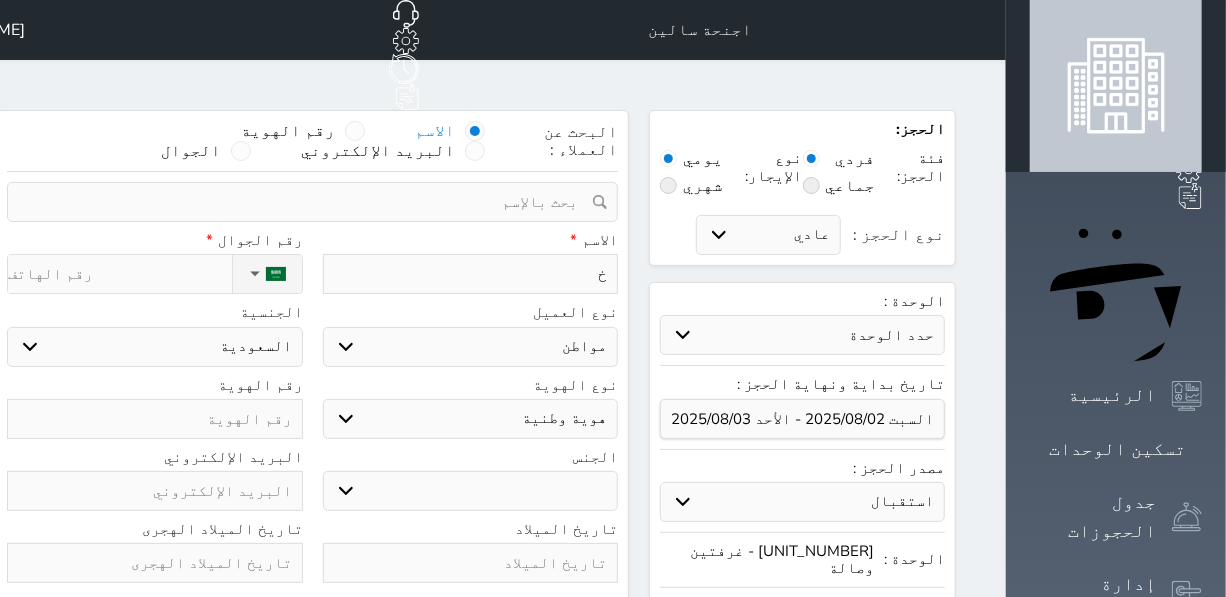 type on "خا" 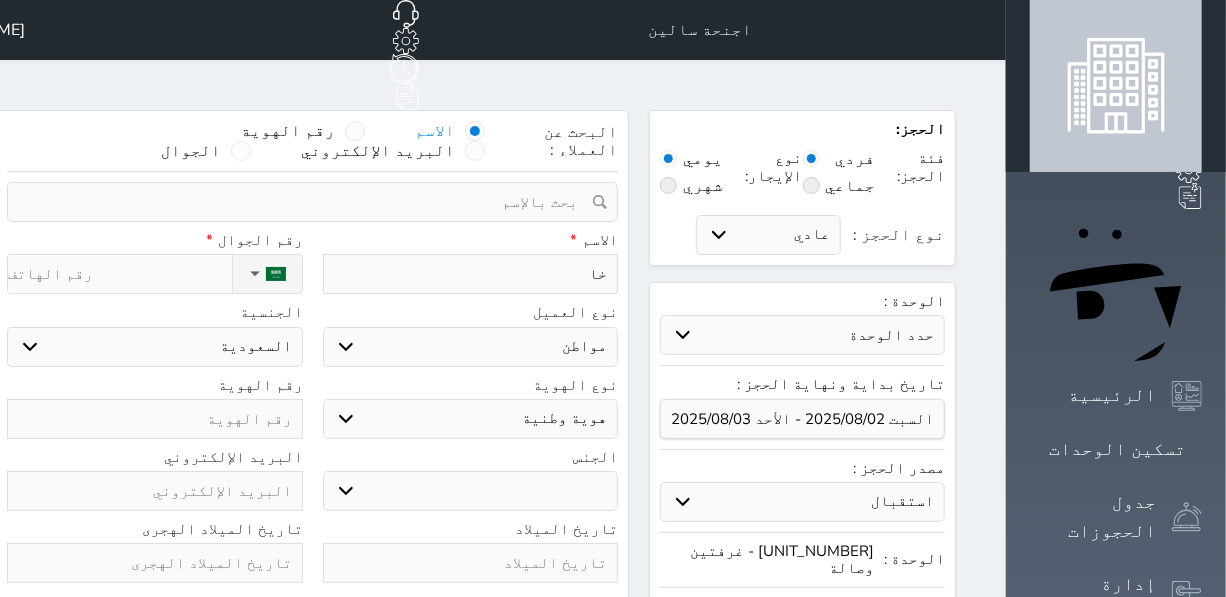 type on "خال" 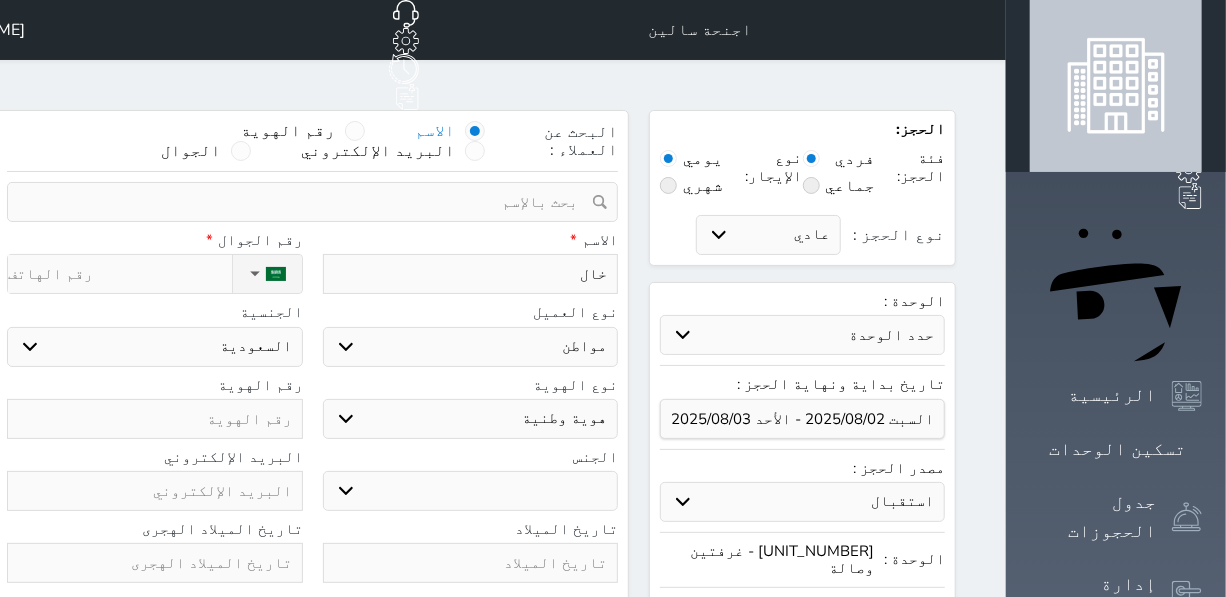 type on "[NAME]" 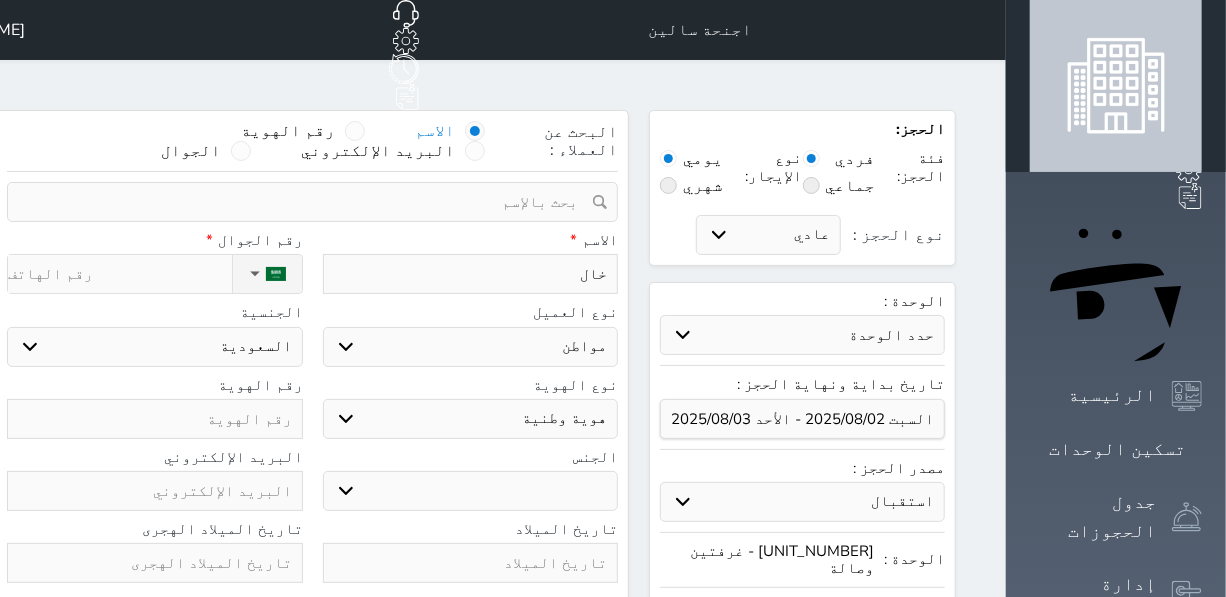 select 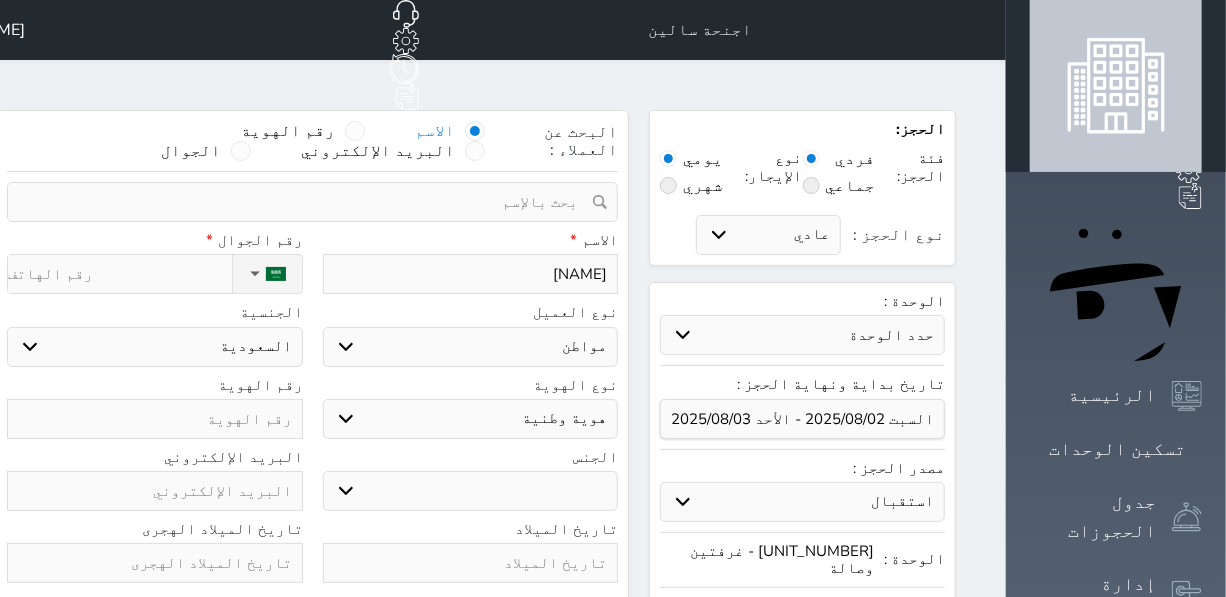 type on "خال" 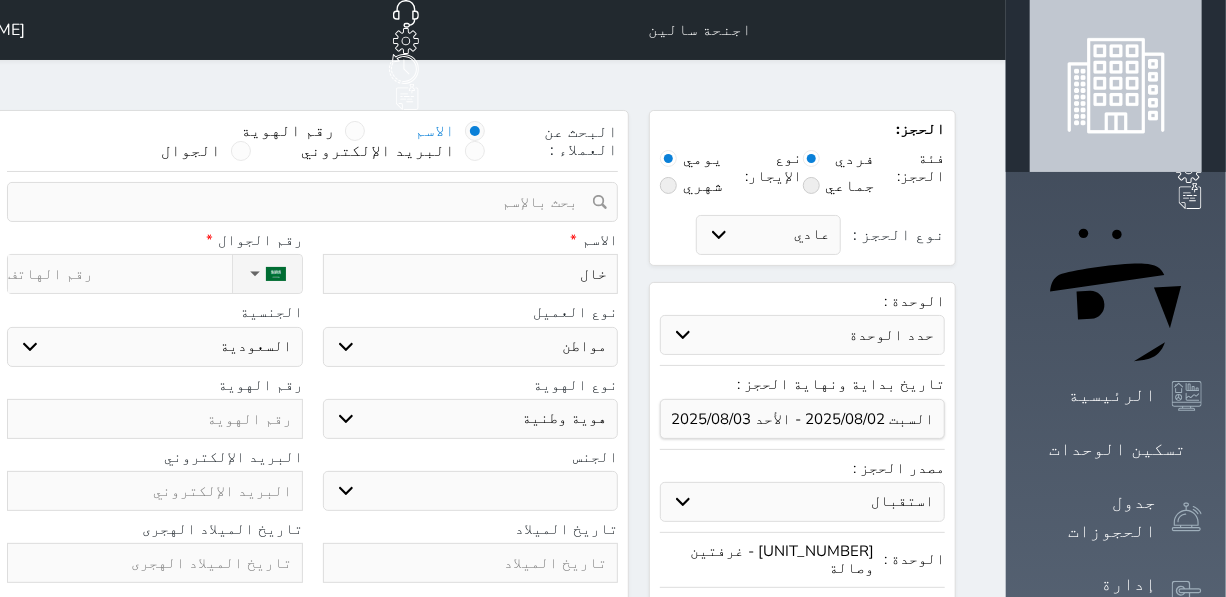 type on "خالد" 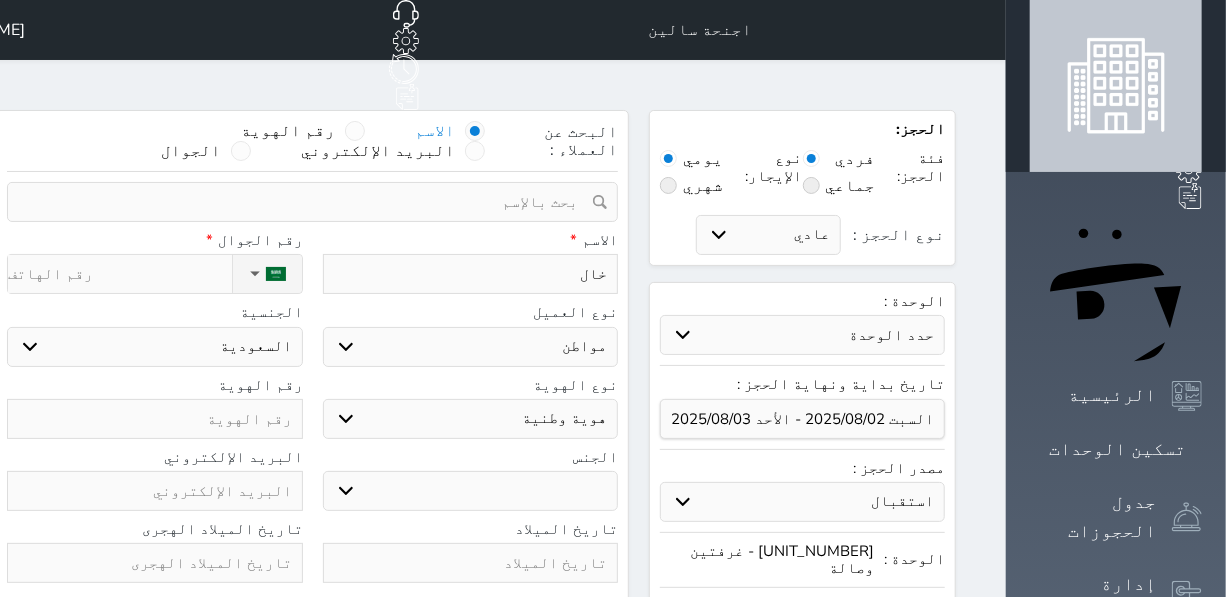 select 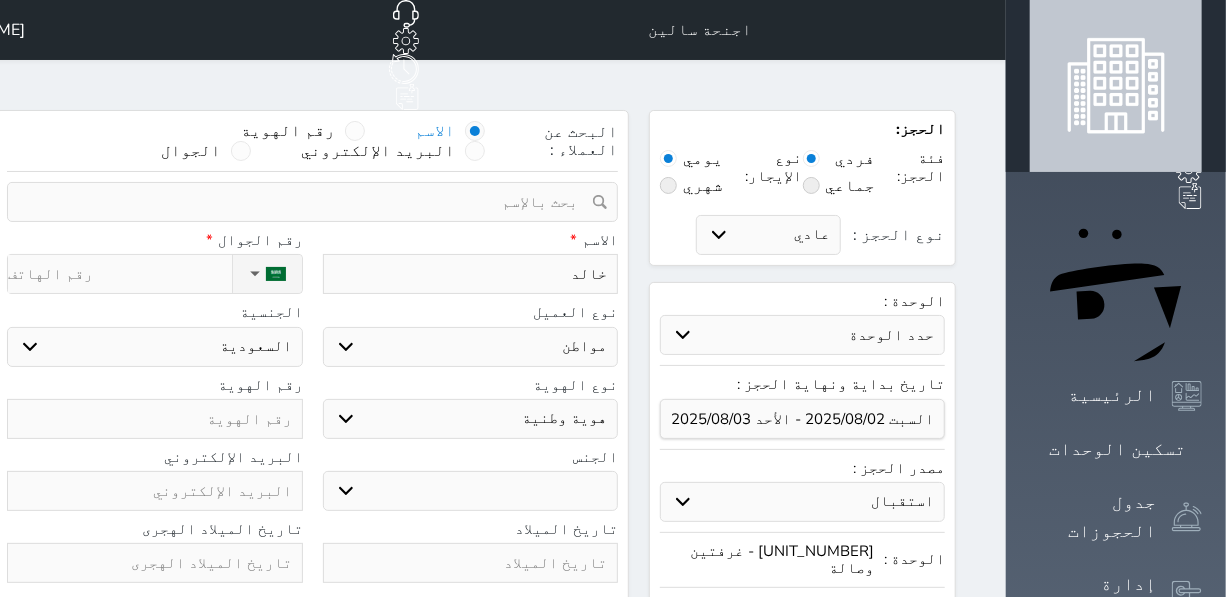 type on "خالد" 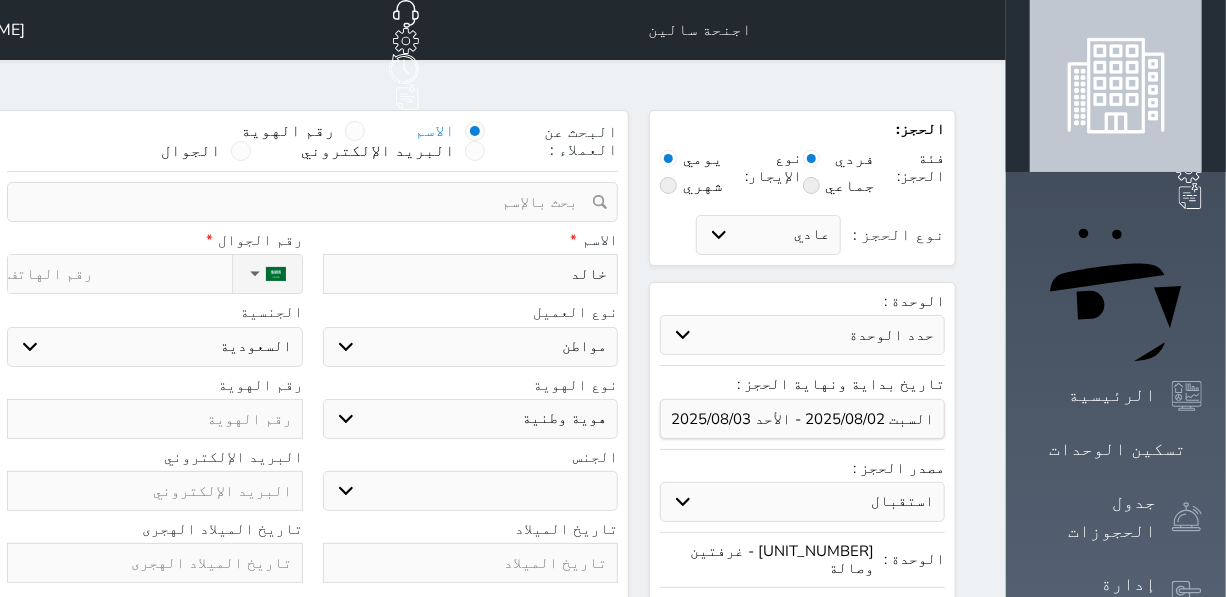 select 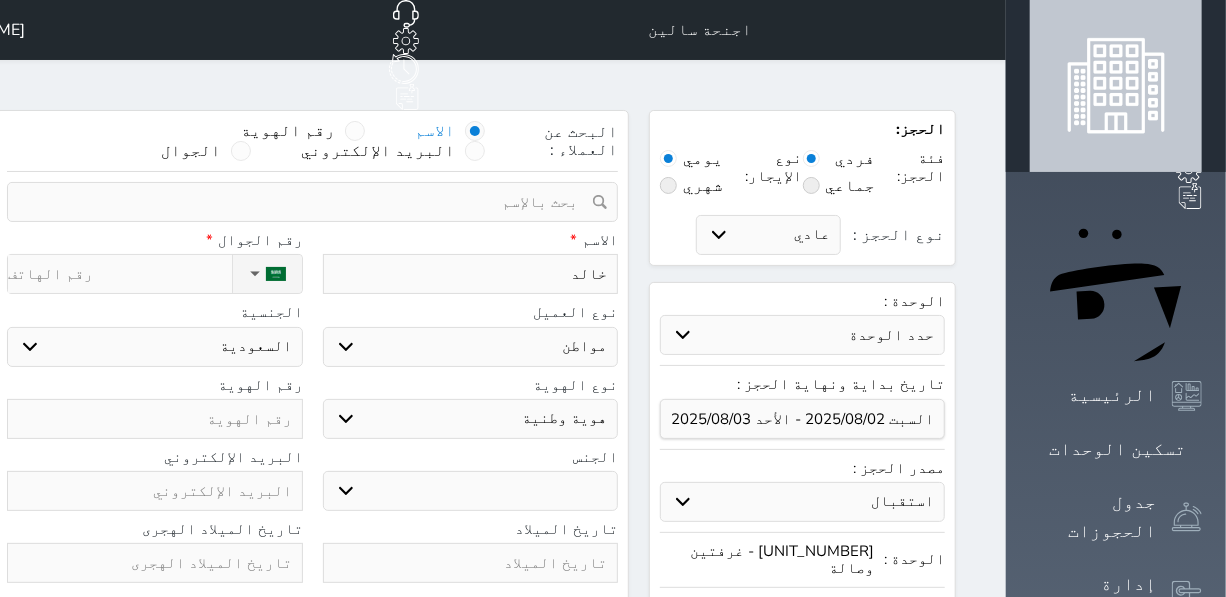 type on "[NAME]" 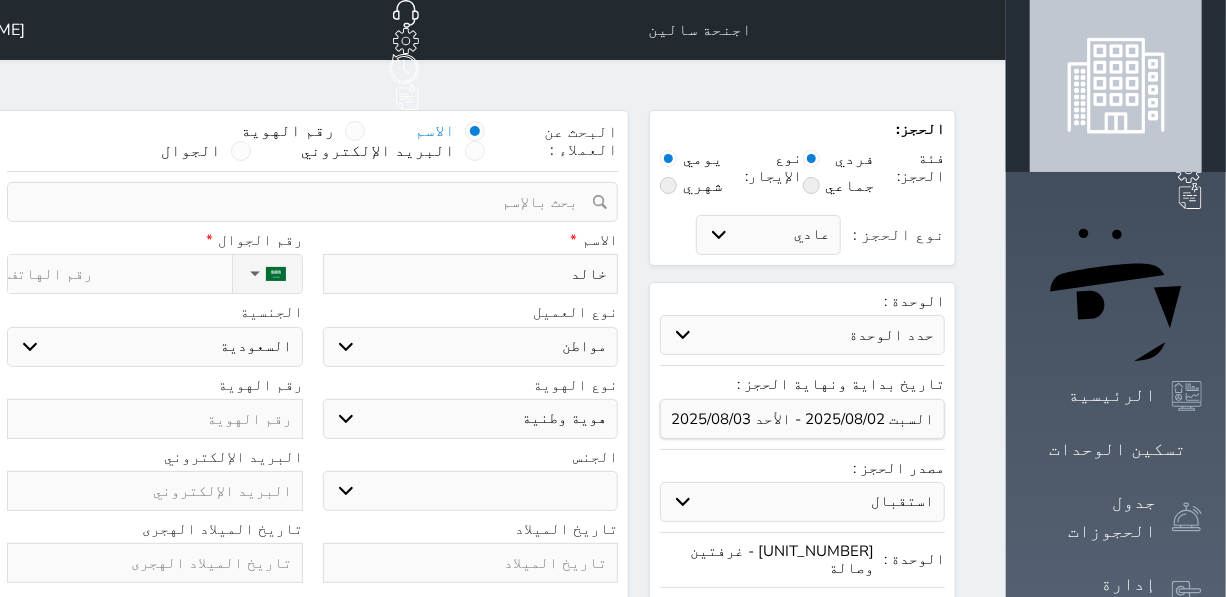 select 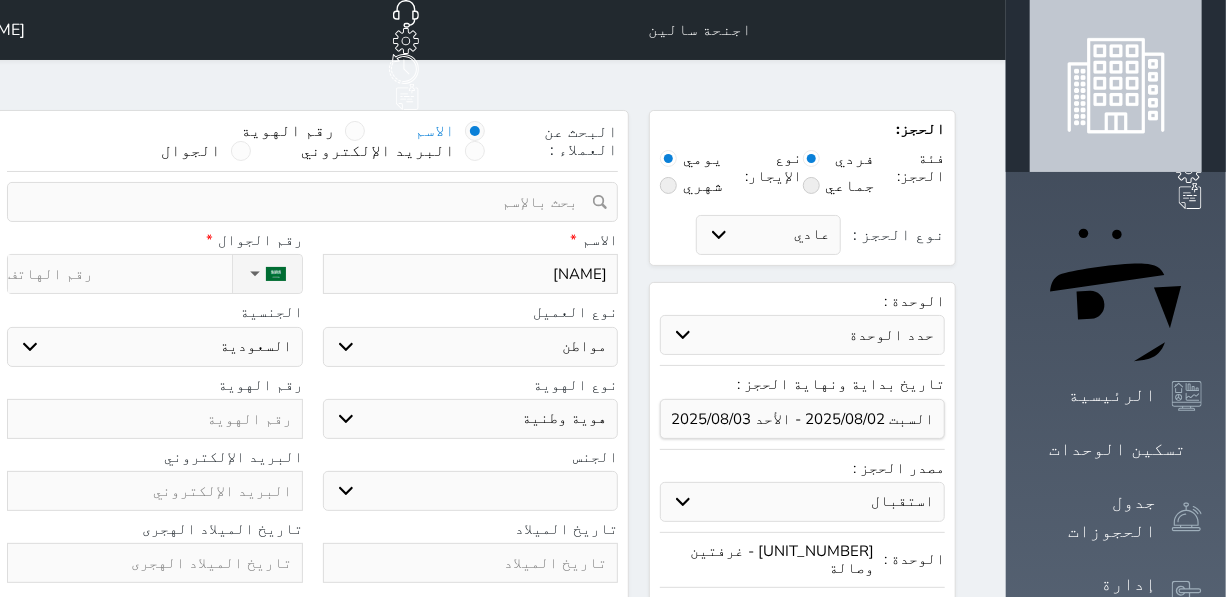 type on "[NAME]" 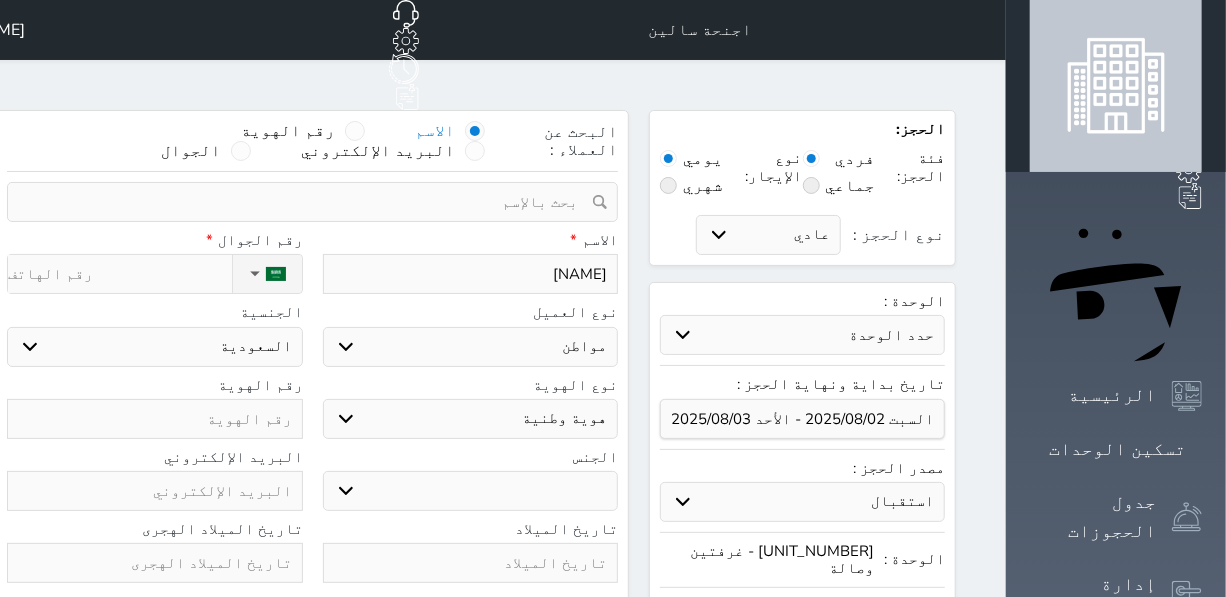 select 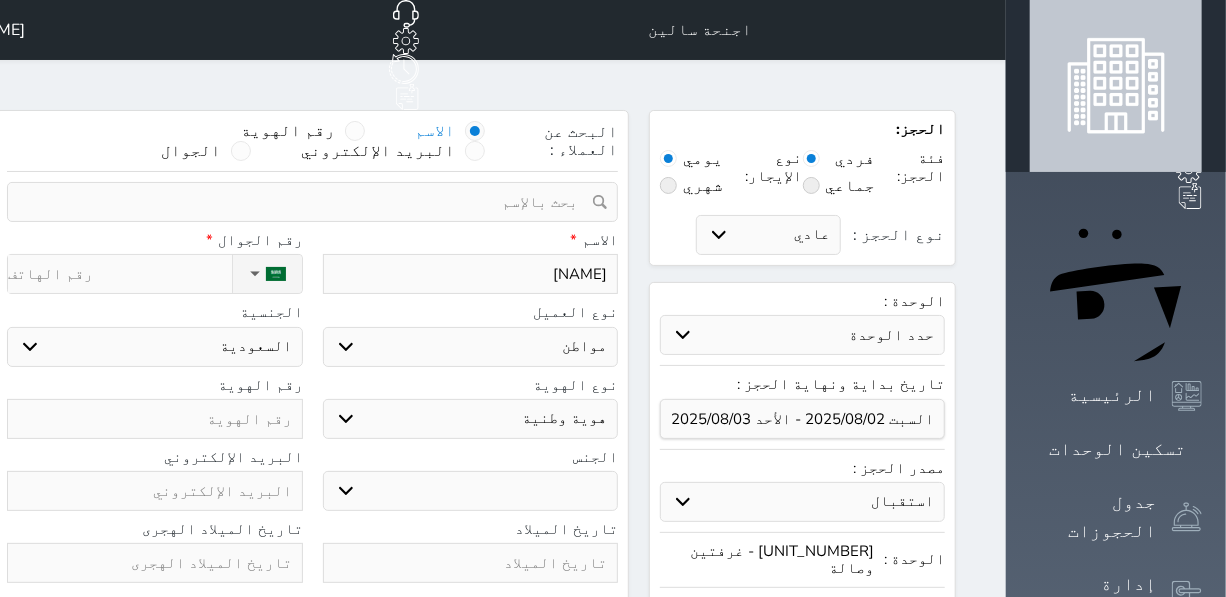 type on "[NAME]" 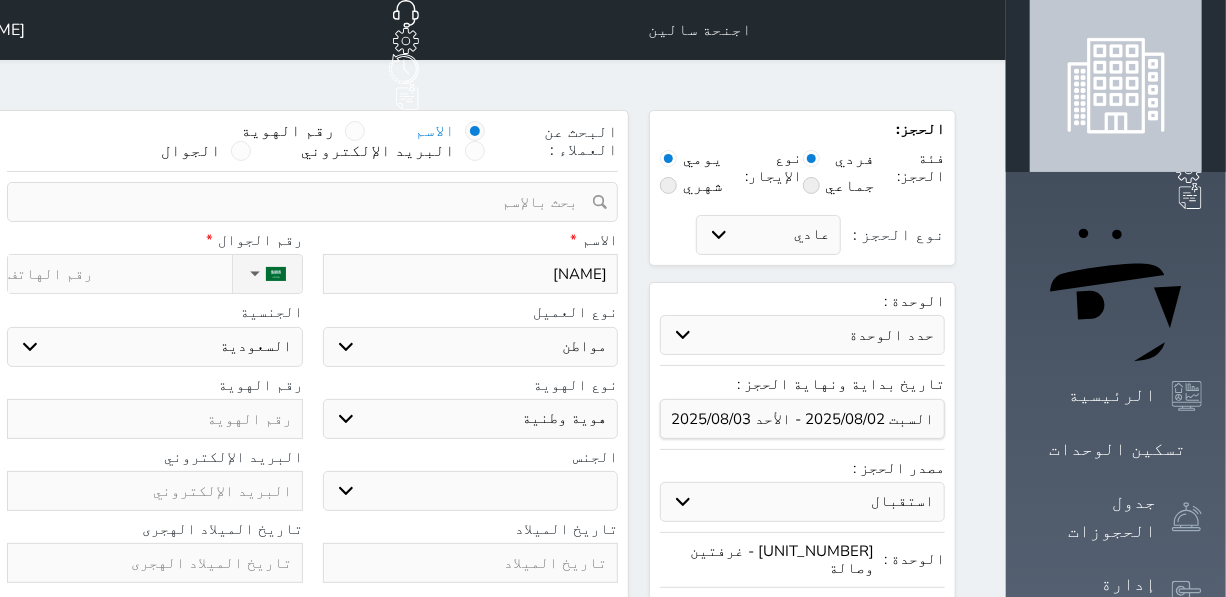 select 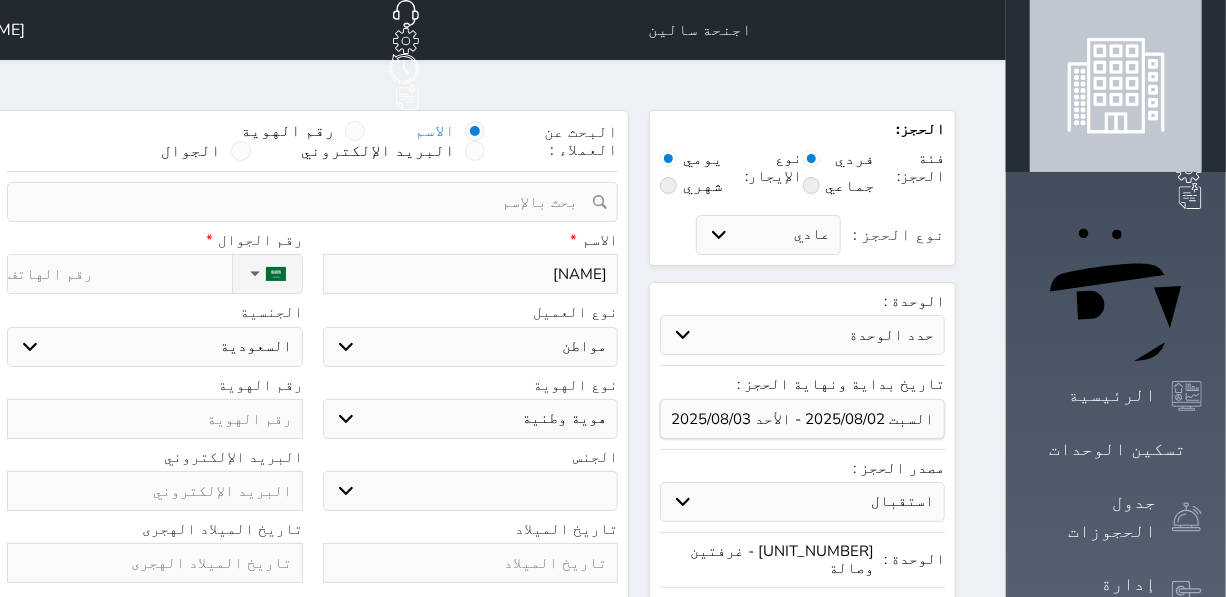 type on "[NAME]" 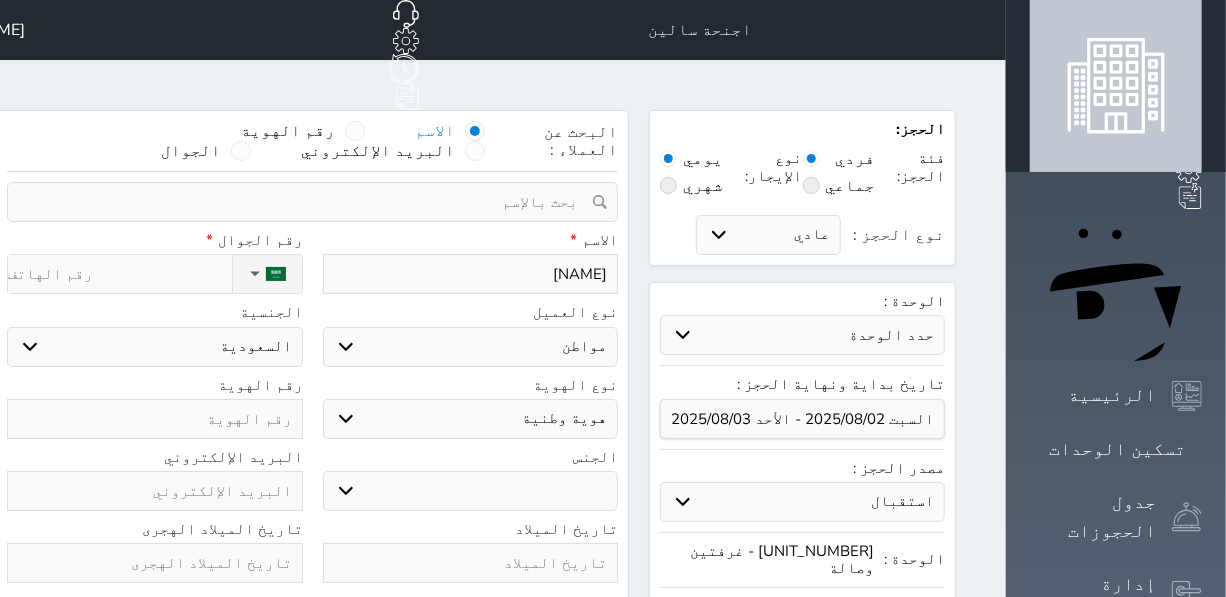 type on "[NAME]" 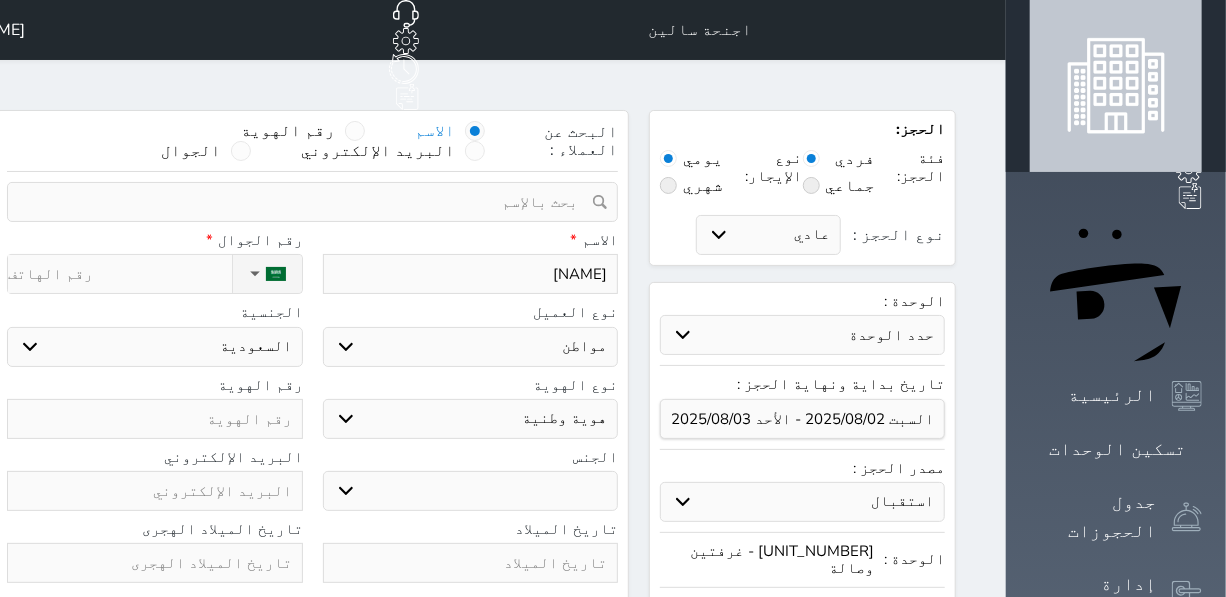 select 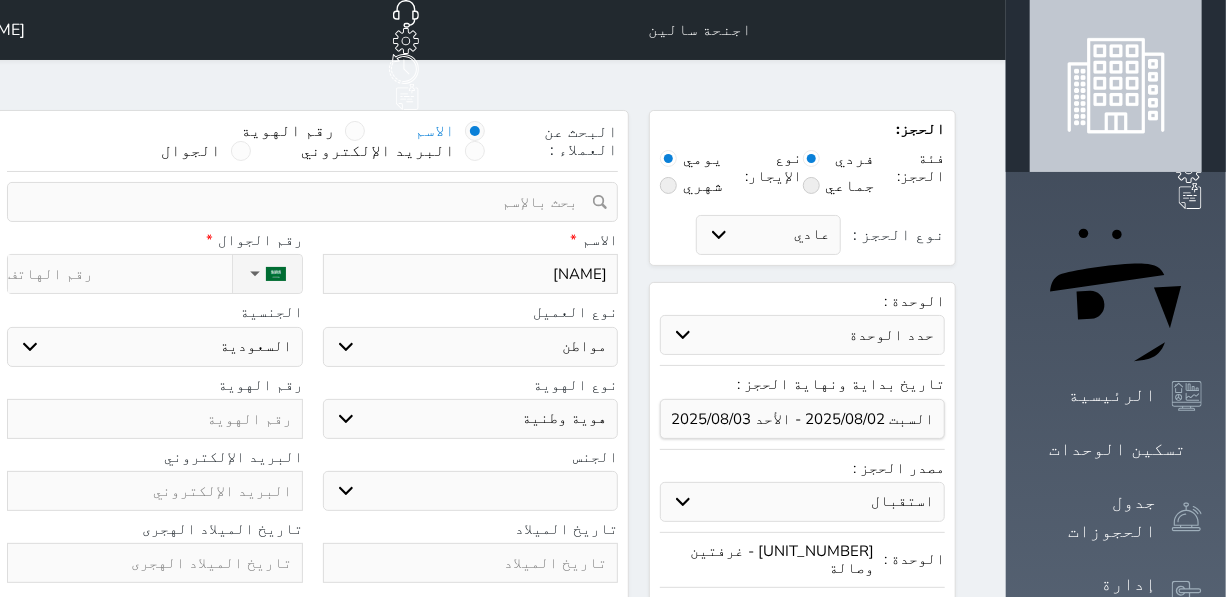 type on "[NAME]" 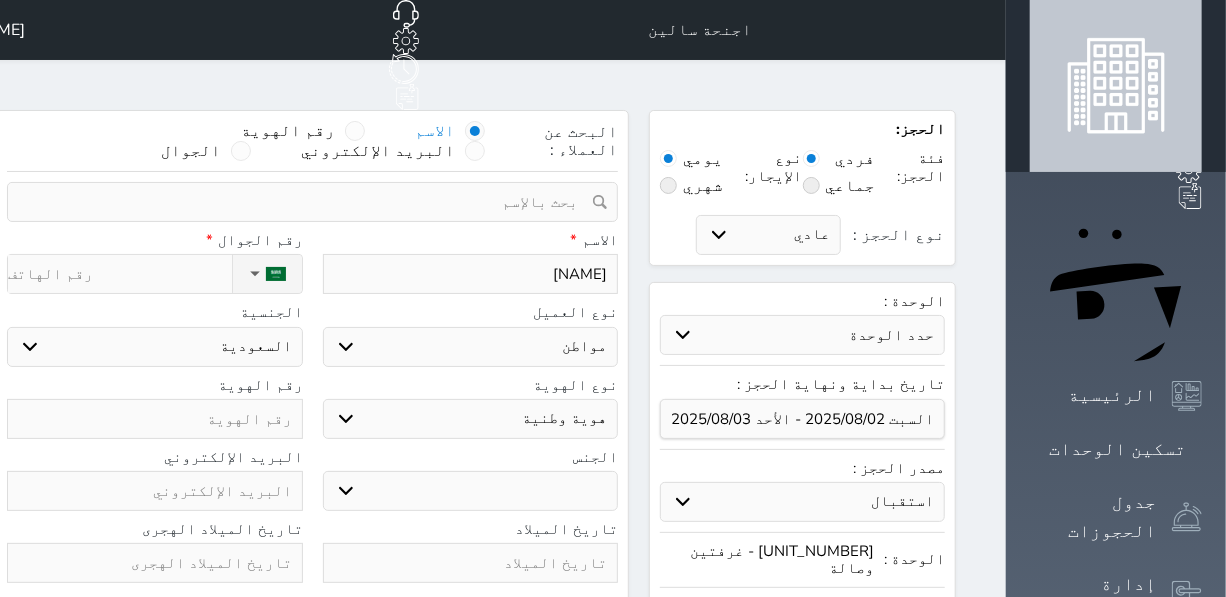 select 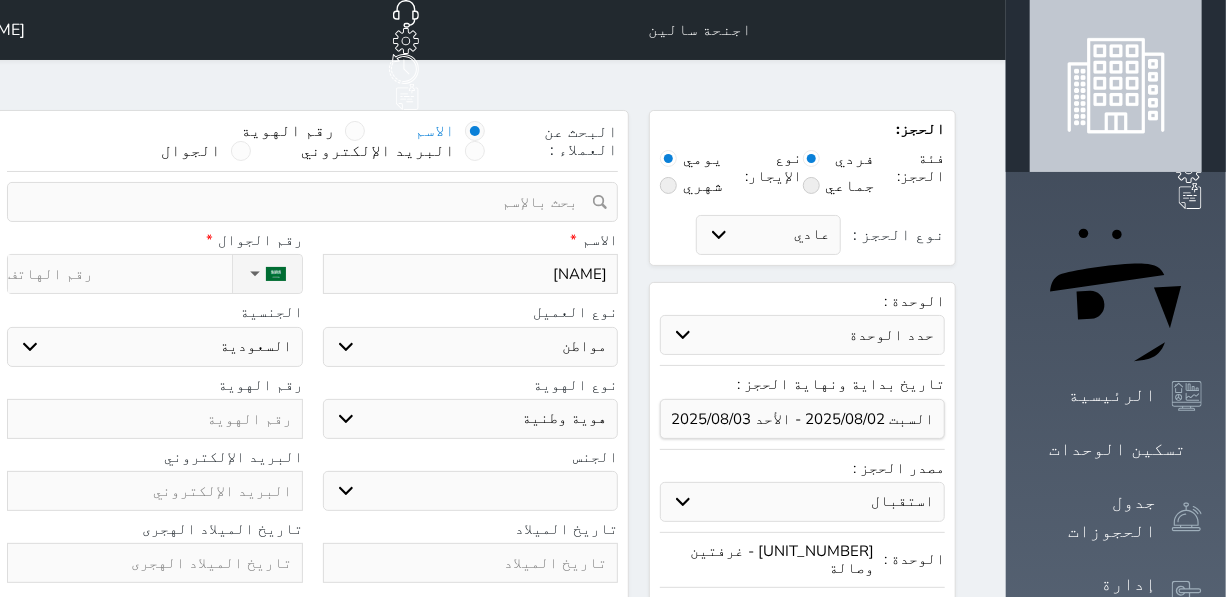 type on "[NAME]" 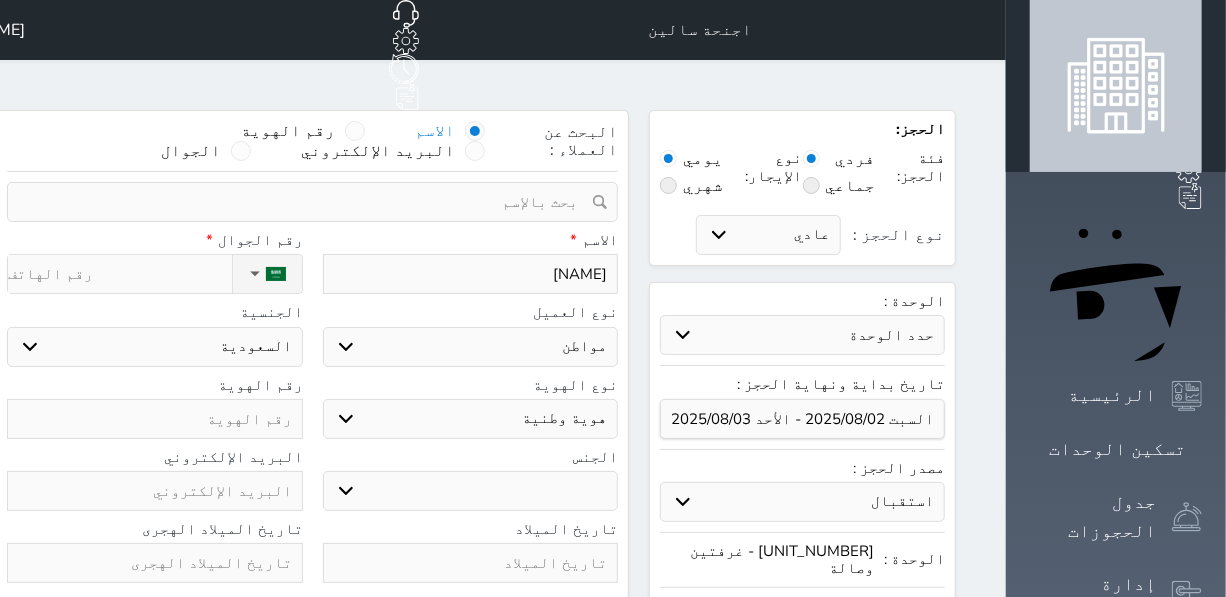 select 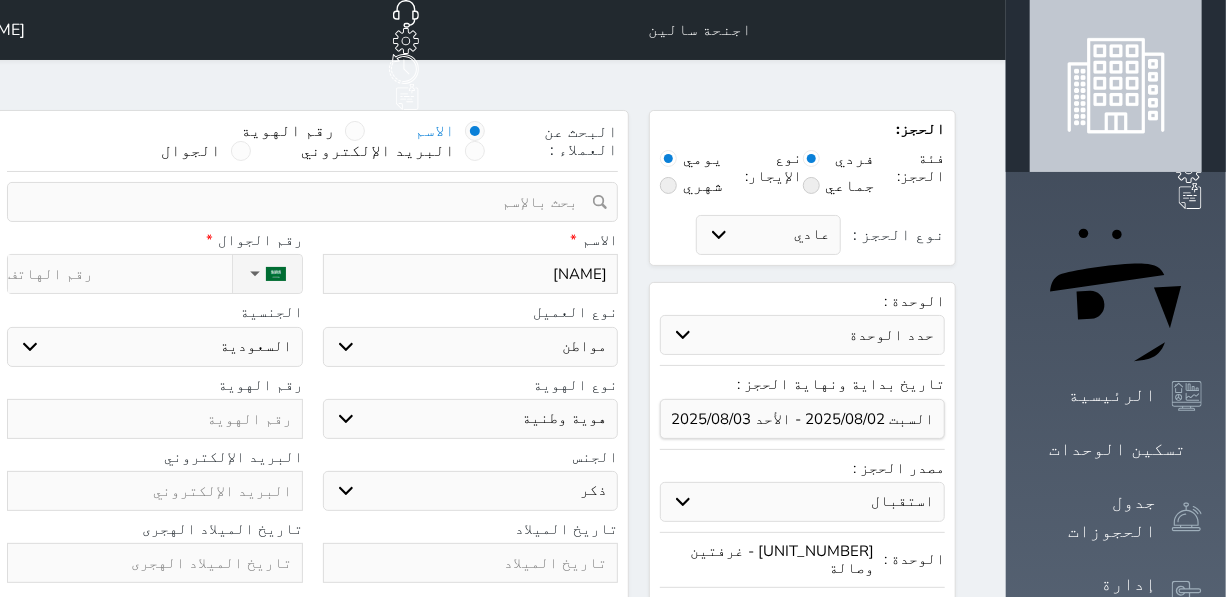 click on "ذكر   انثى" at bounding box center (471, 491) 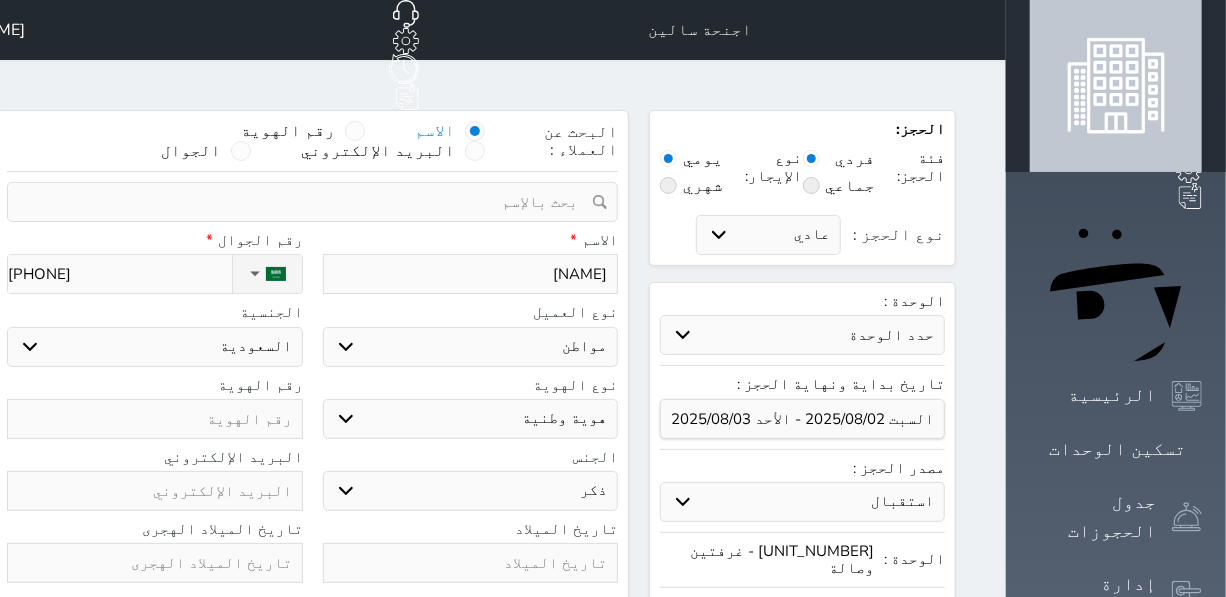 type on "[PHONE]" 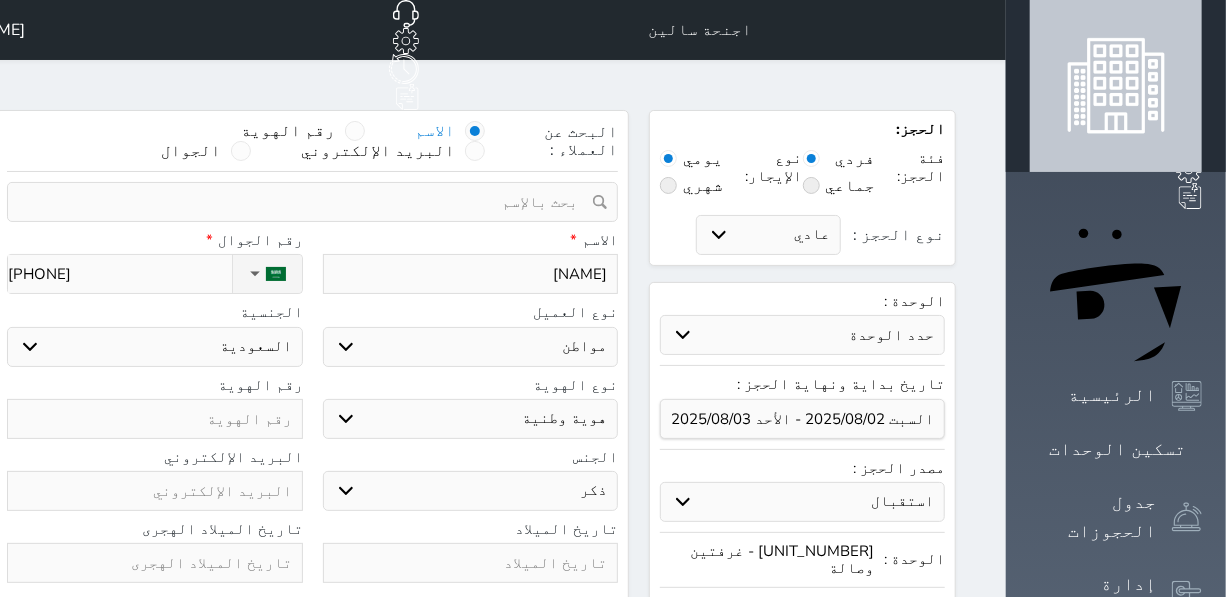 click at bounding box center (155, 419) 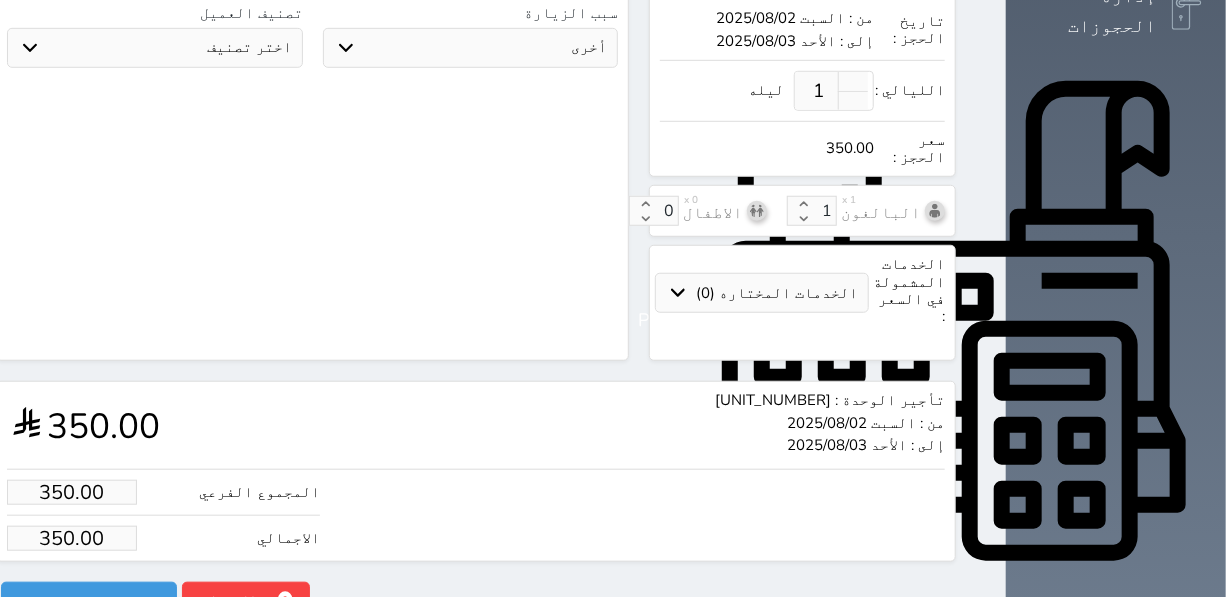 scroll, scrollTop: 589, scrollLeft: 0, axis: vertical 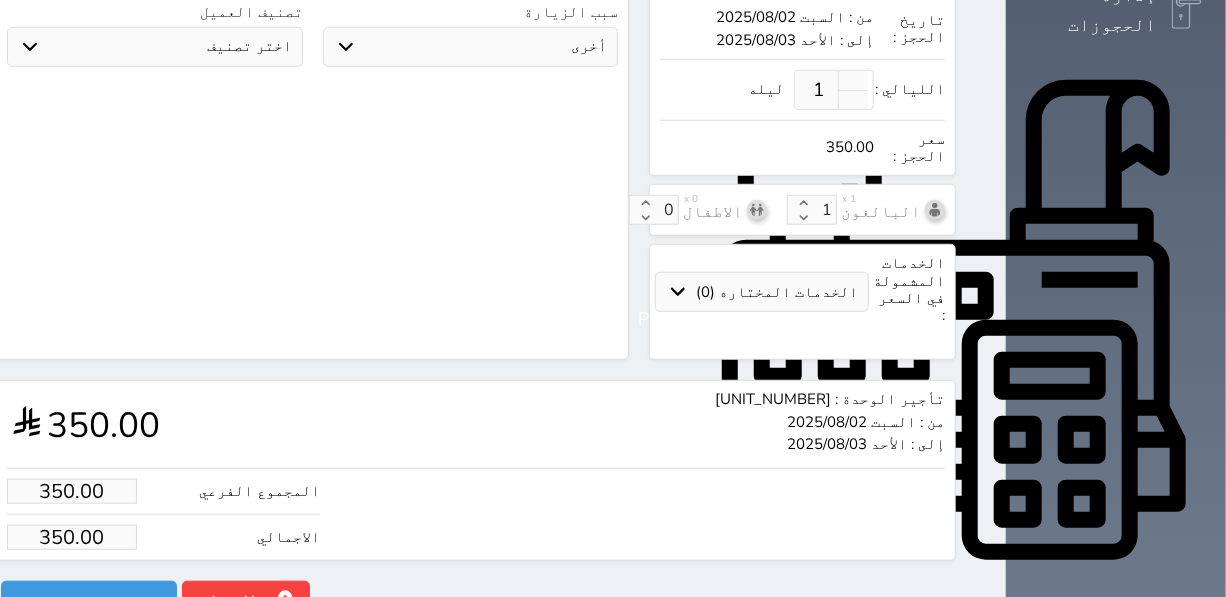 type on "[NUMBER]" 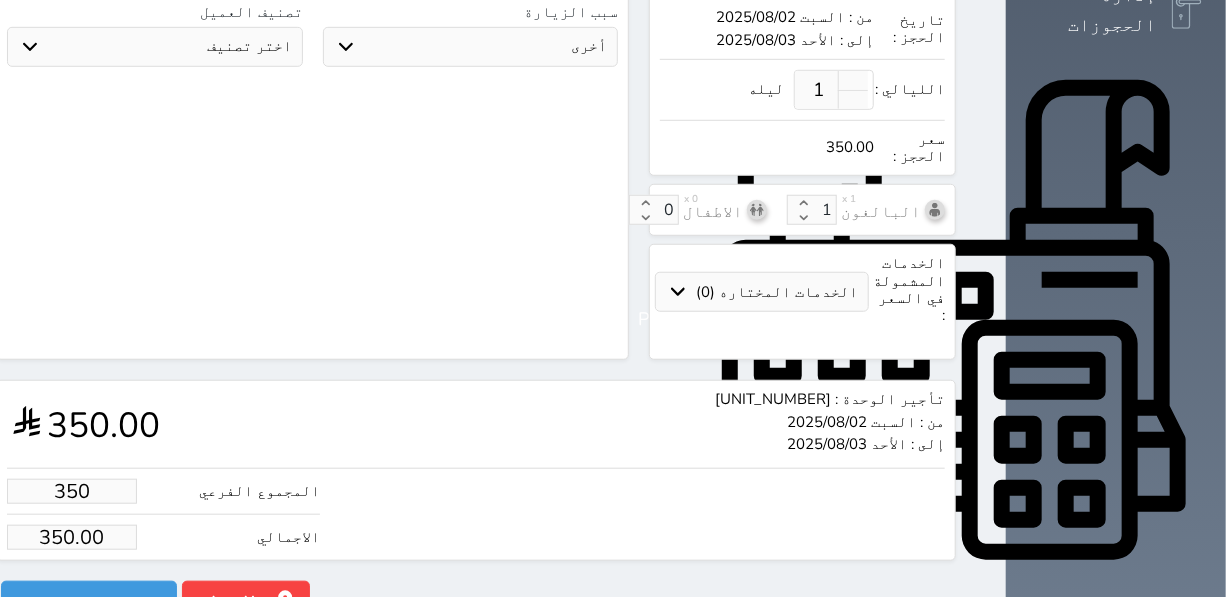 scroll, scrollTop: 5, scrollLeft: 0, axis: vertical 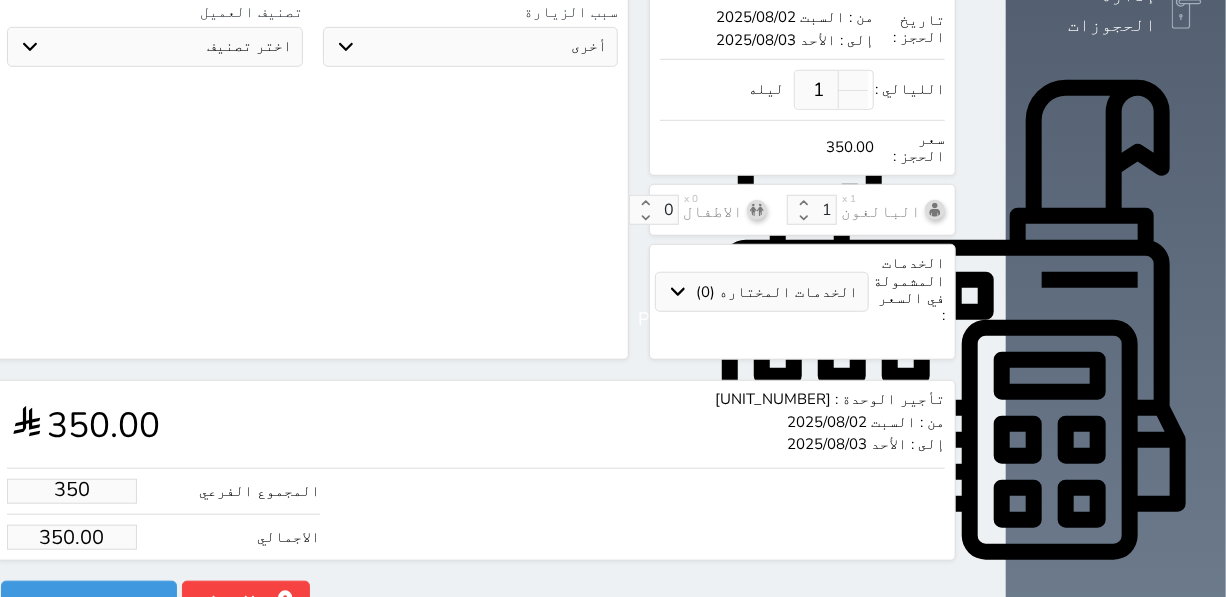 drag, startPoint x: 132, startPoint y: 405, endPoint x: 49, endPoint y: 413, distance: 83.38465 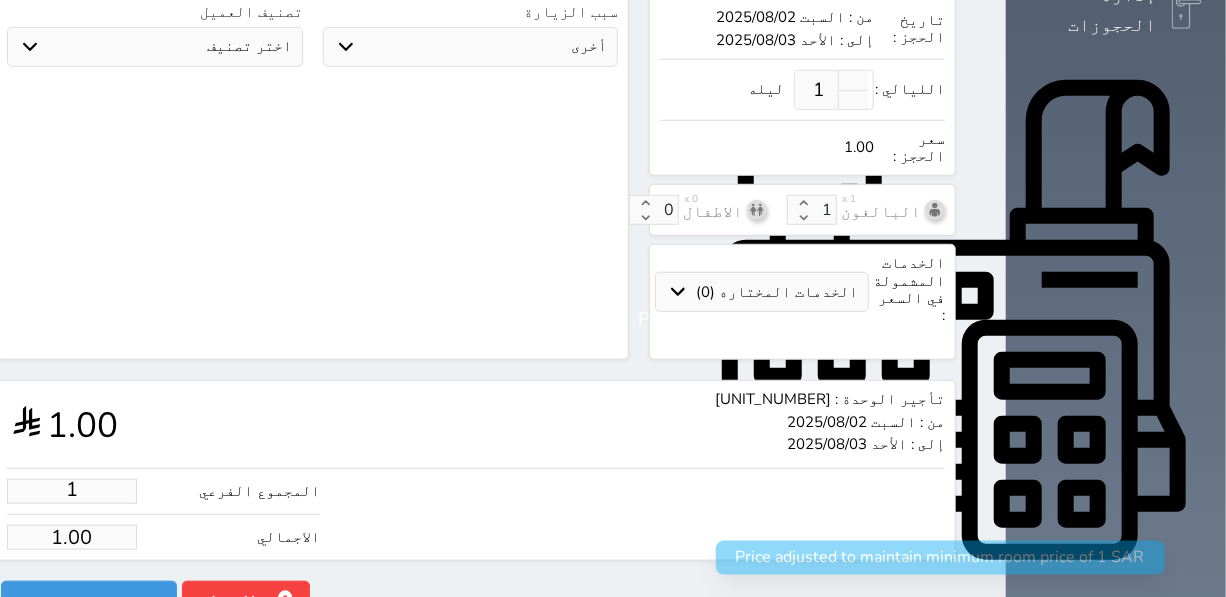scroll, scrollTop: 0, scrollLeft: 0, axis: both 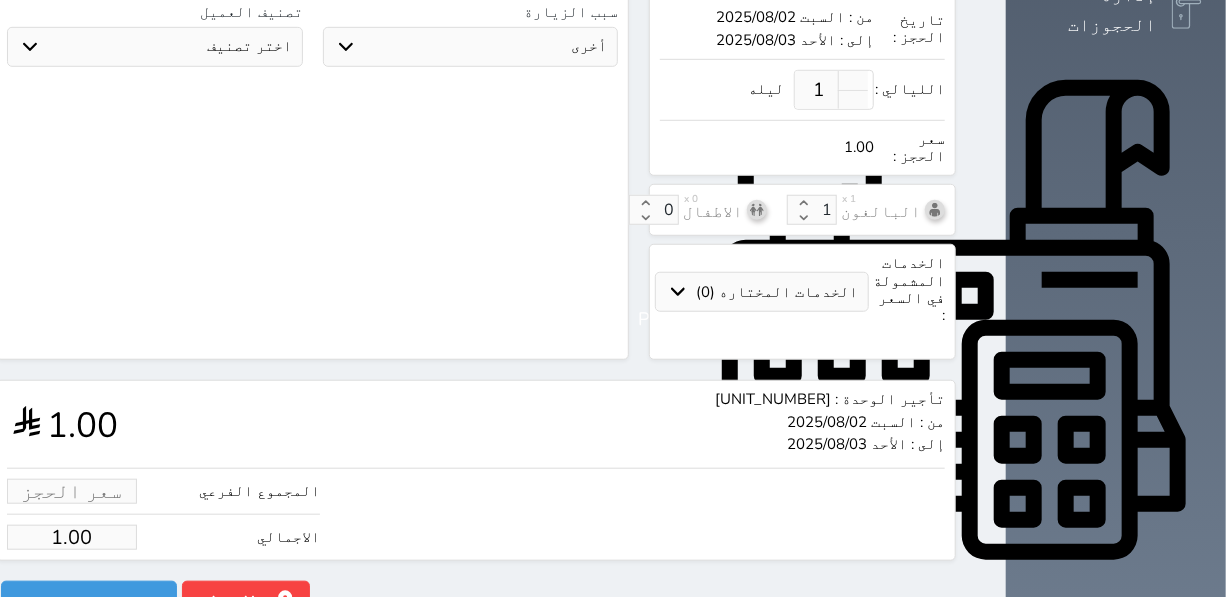 type on "2" 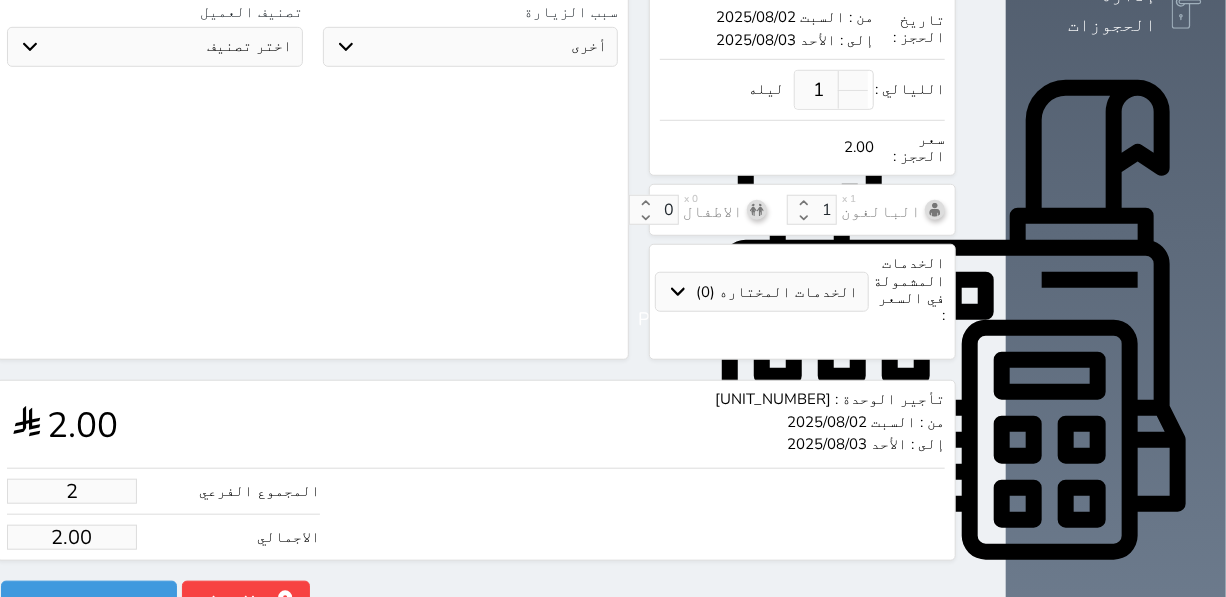 type on "28" 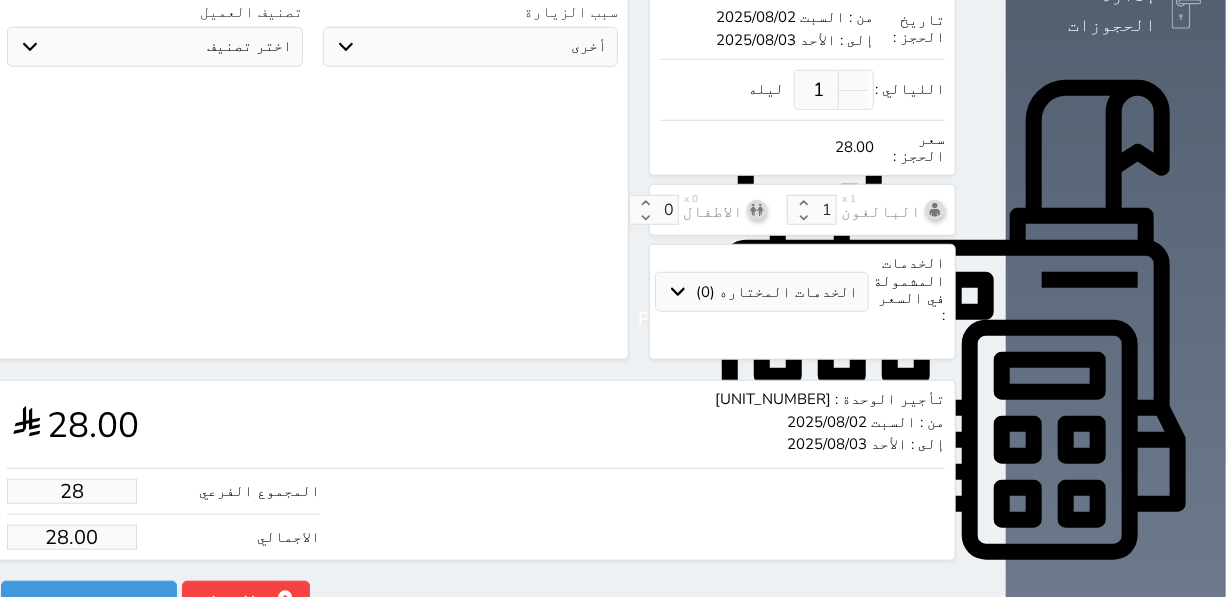 type on "280" 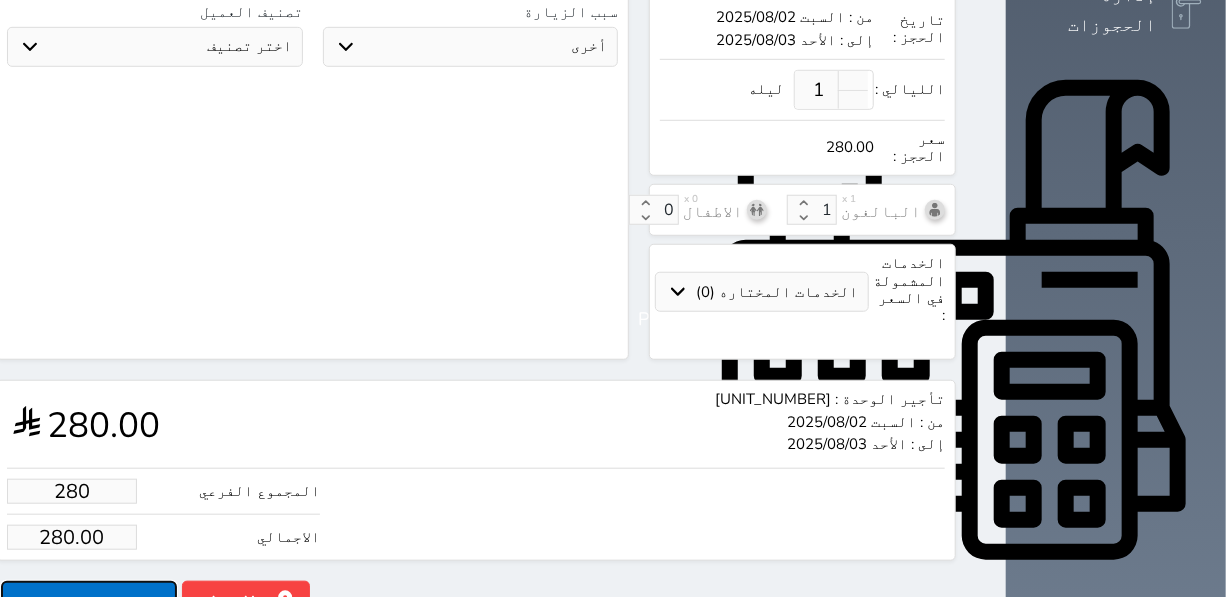 type on "280.00" 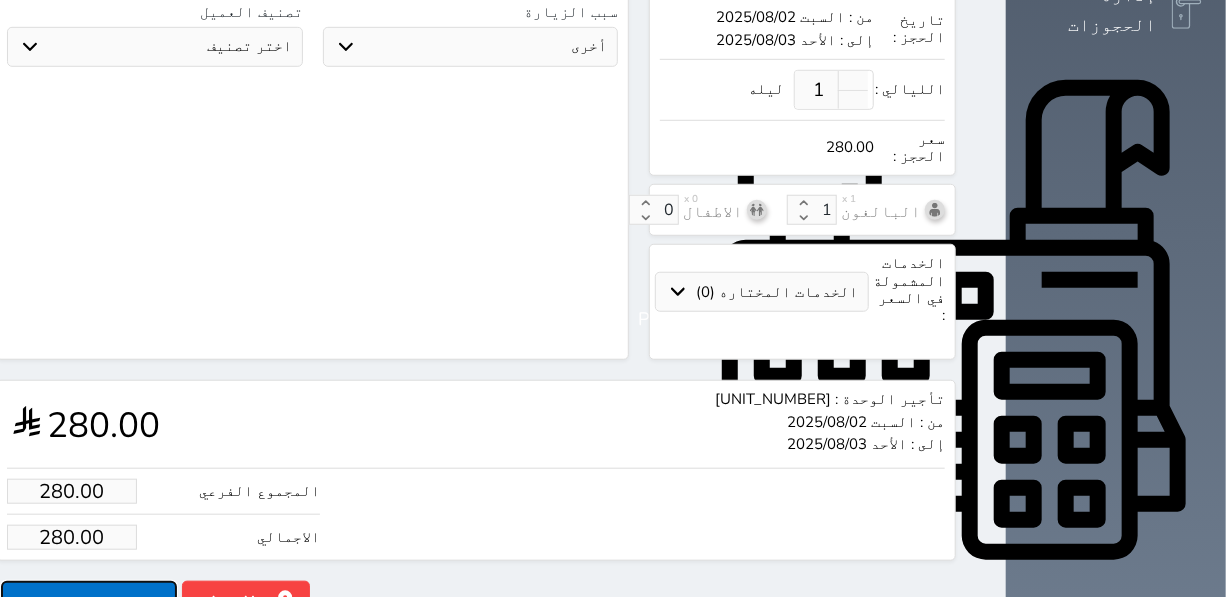 click on "حجز" at bounding box center (89, 598) 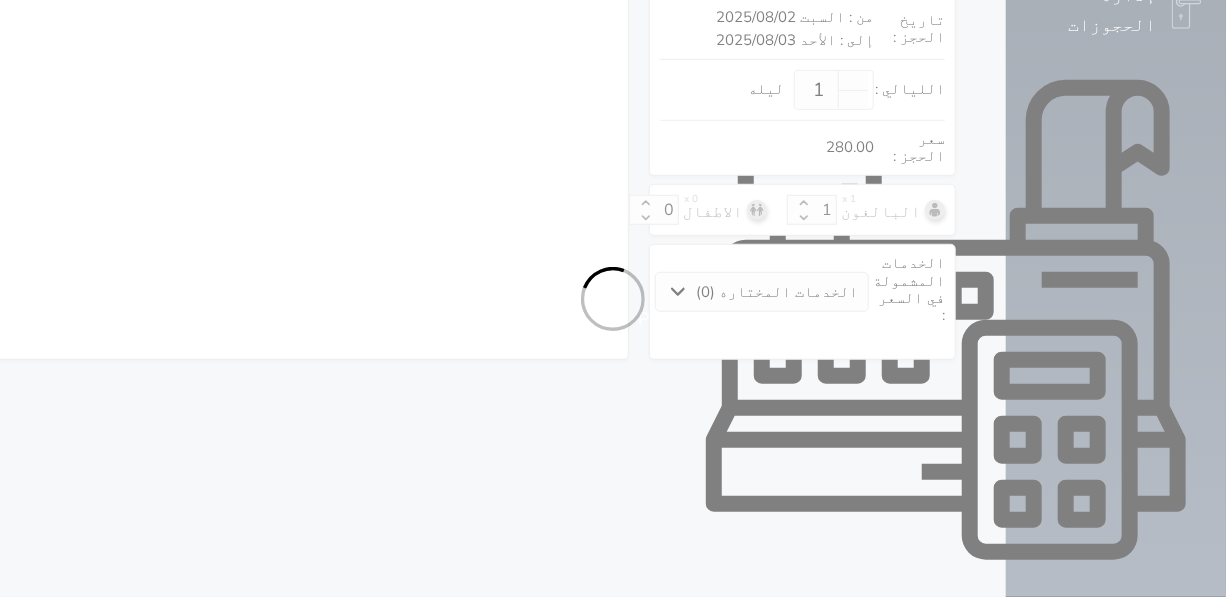 select on "1" 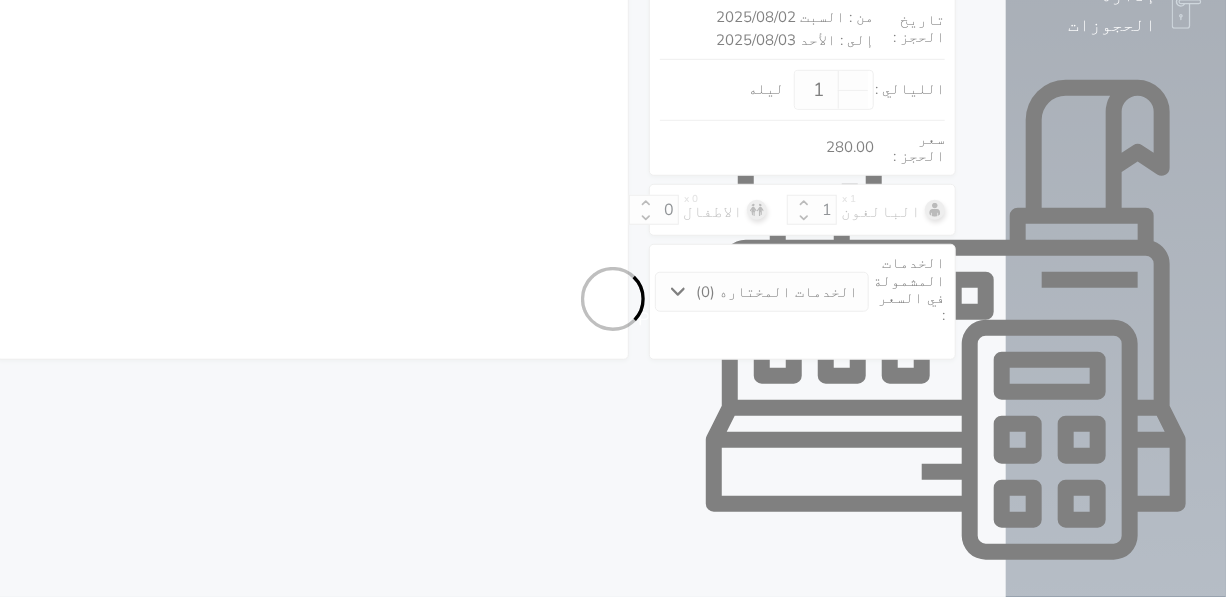 select on "113" 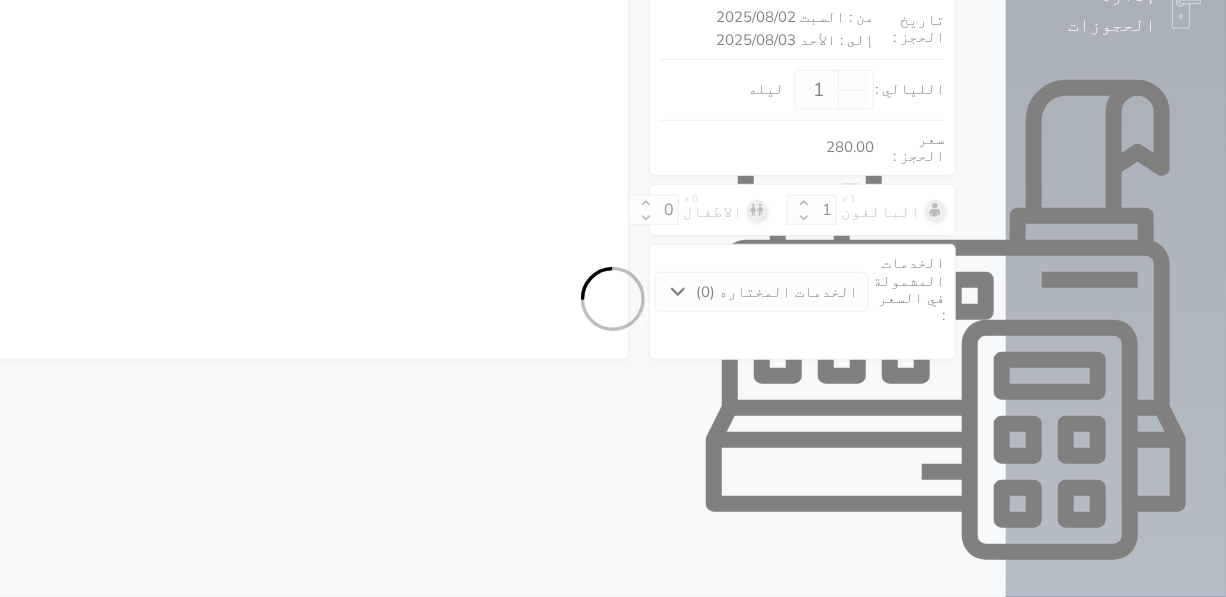 select on "1" 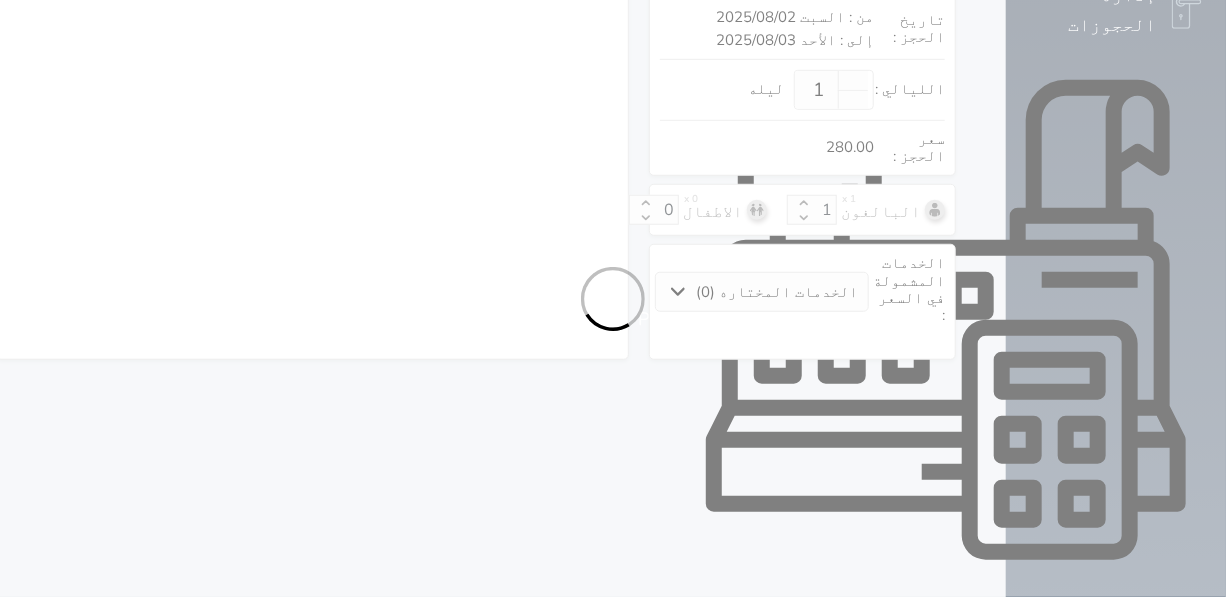select on "7" 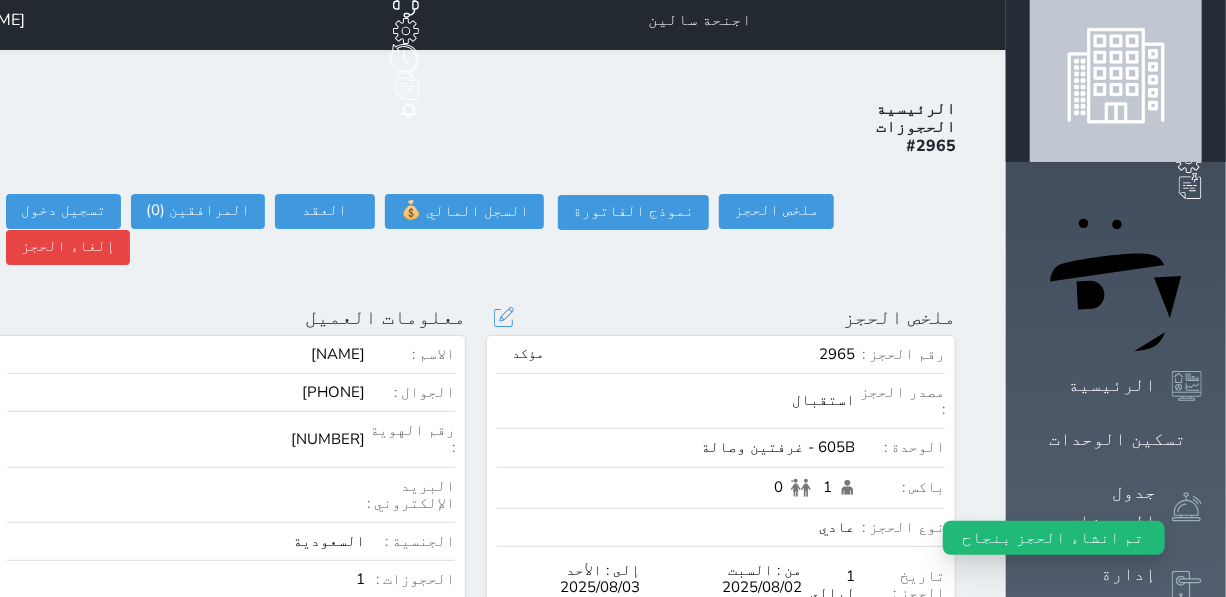 scroll, scrollTop: 0, scrollLeft: 0, axis: both 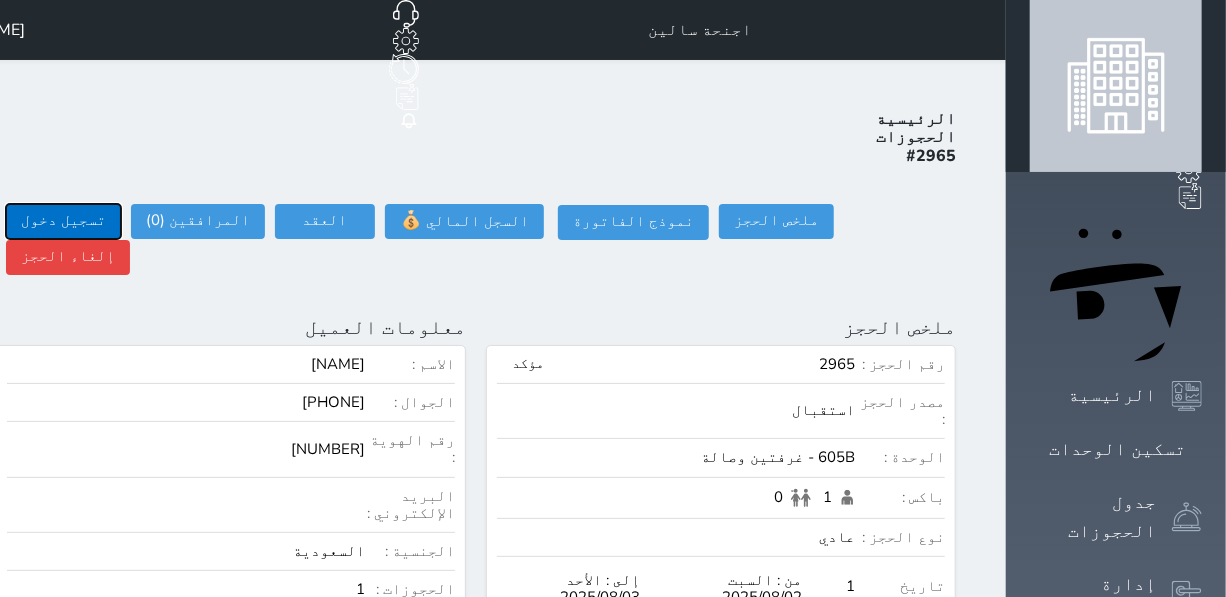 click on "تسجيل دخول" at bounding box center (63, 221) 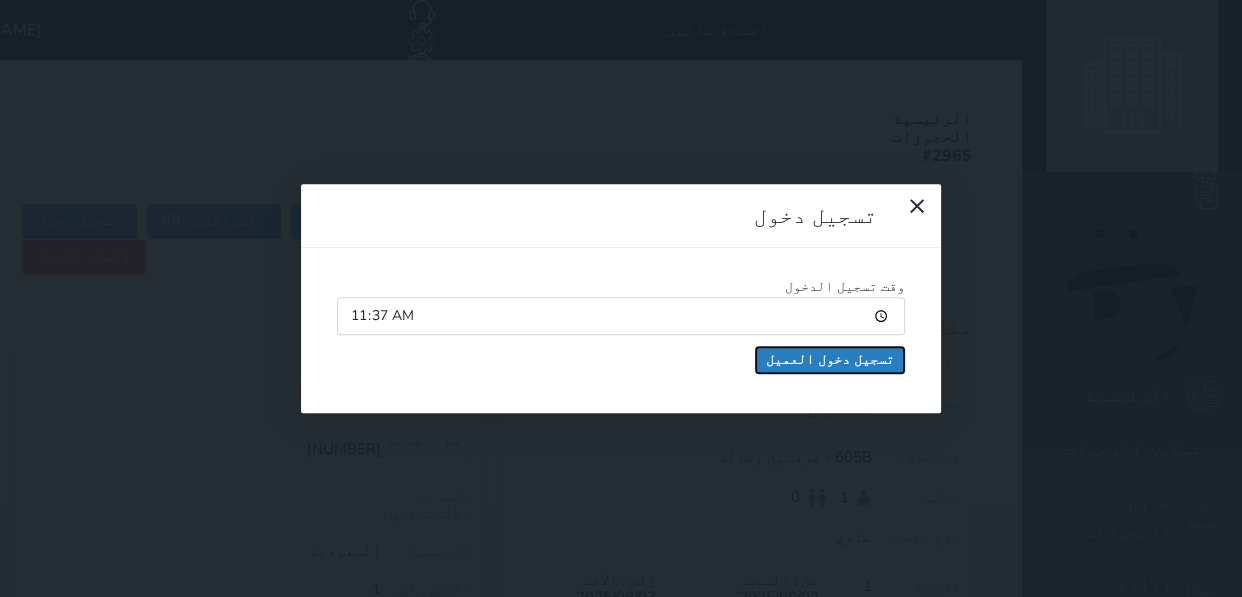click on "تسجيل دخول العميل" at bounding box center (830, 360) 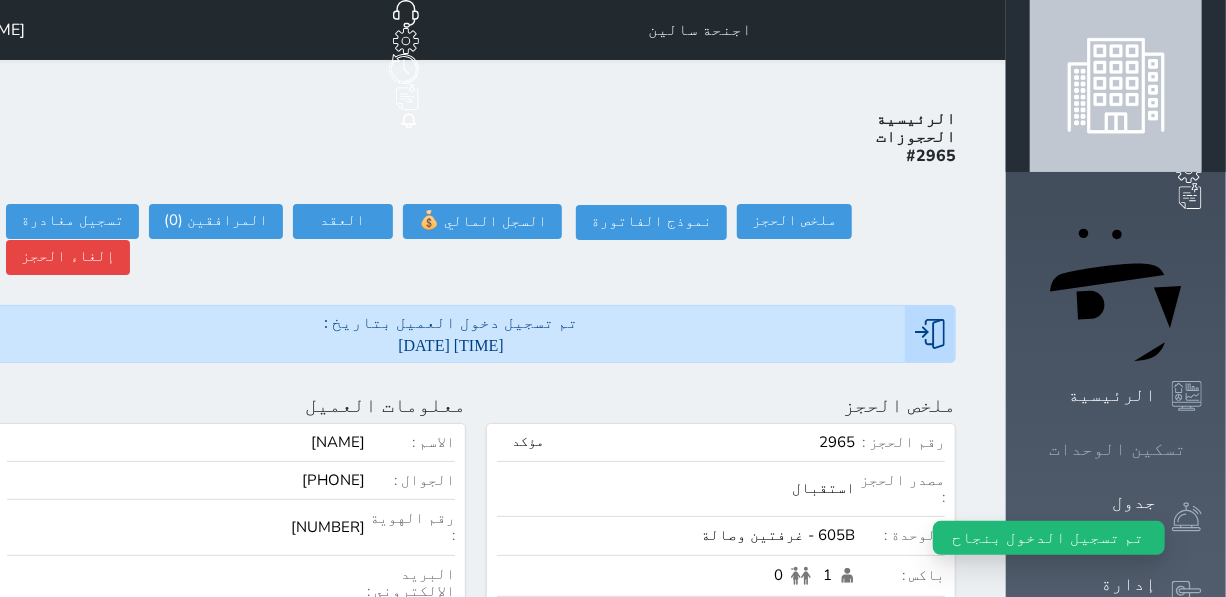click at bounding box center (1202, 449) 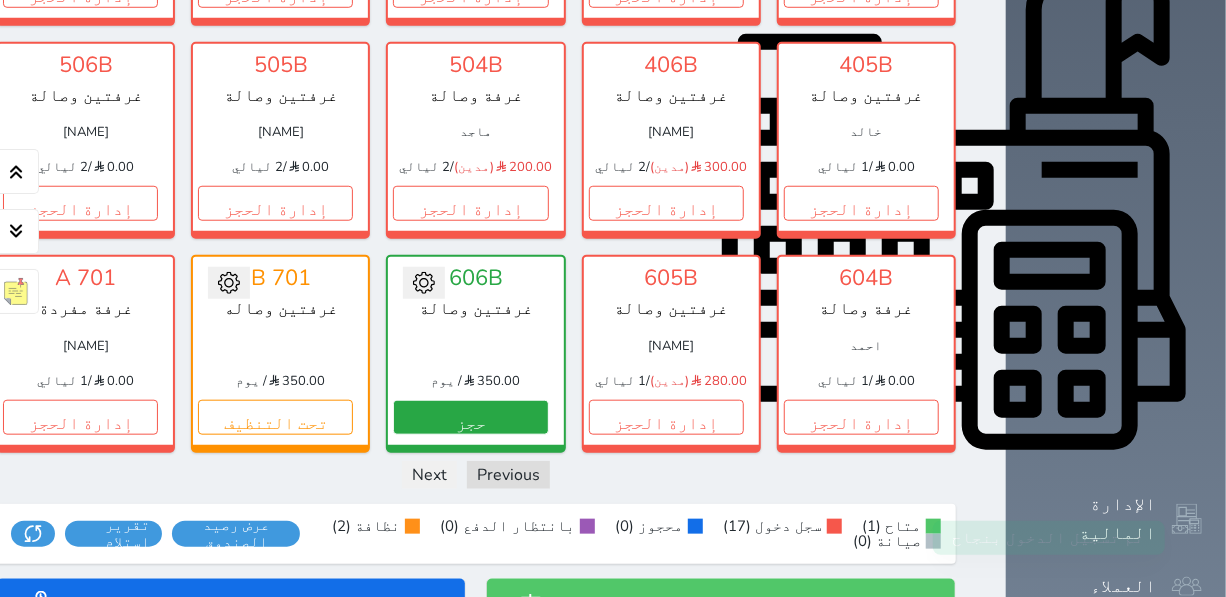 scroll, scrollTop: 713, scrollLeft: 0, axis: vertical 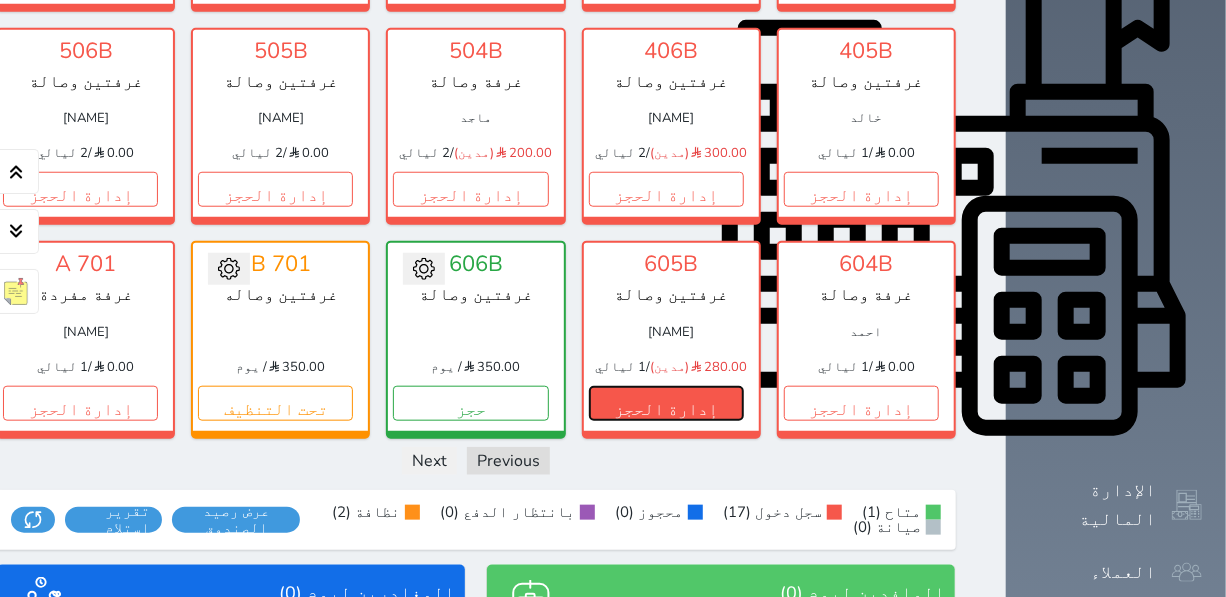 click on "إدارة الحجز" at bounding box center [666, 403] 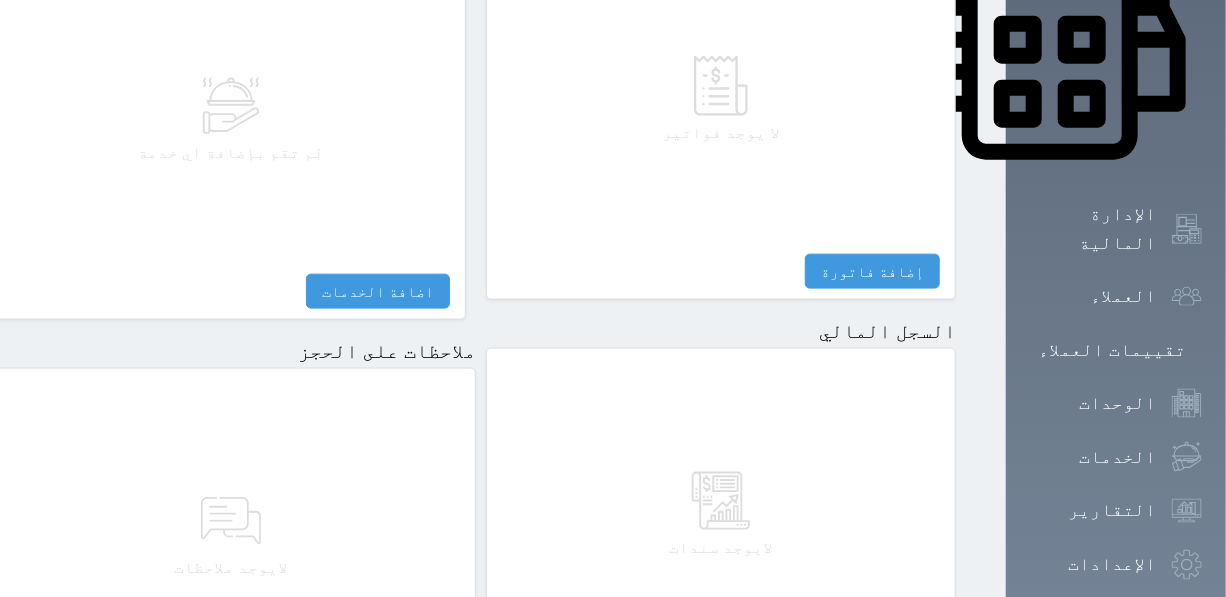 scroll, scrollTop: 1090, scrollLeft: 0, axis: vertical 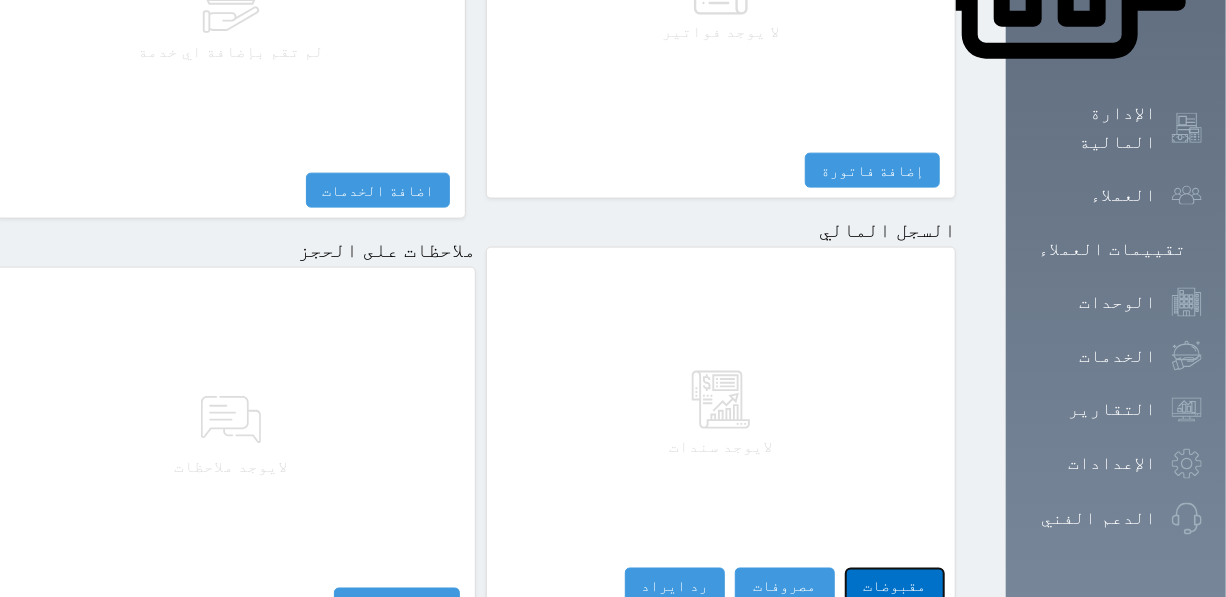 click on "مقبوضات" at bounding box center [895, 585] 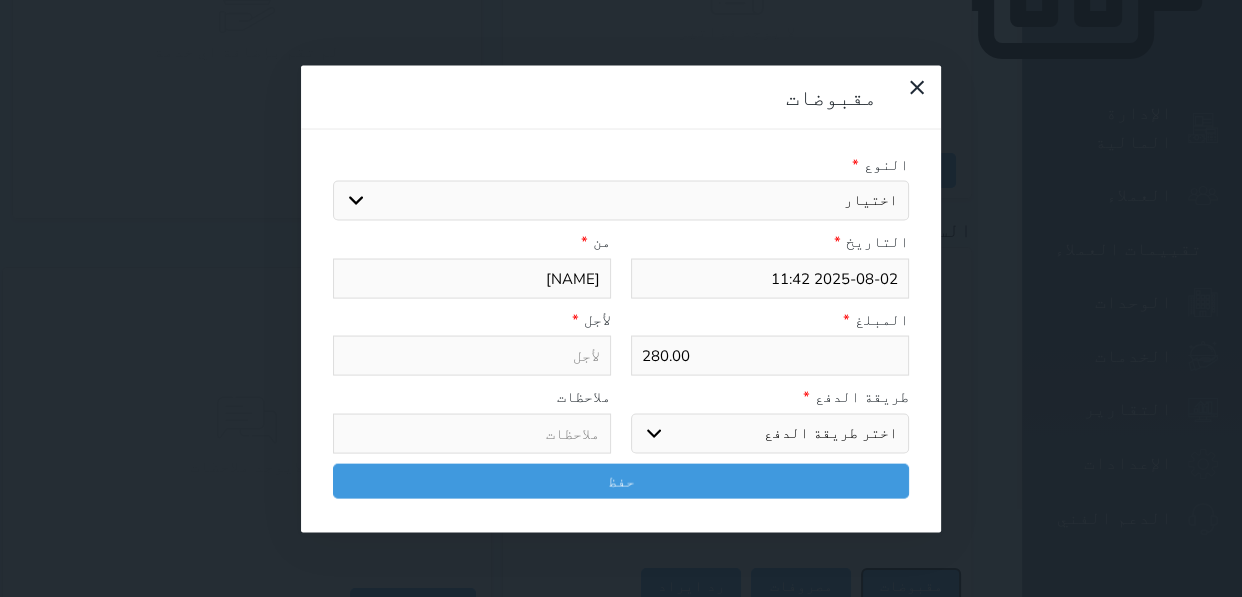 select 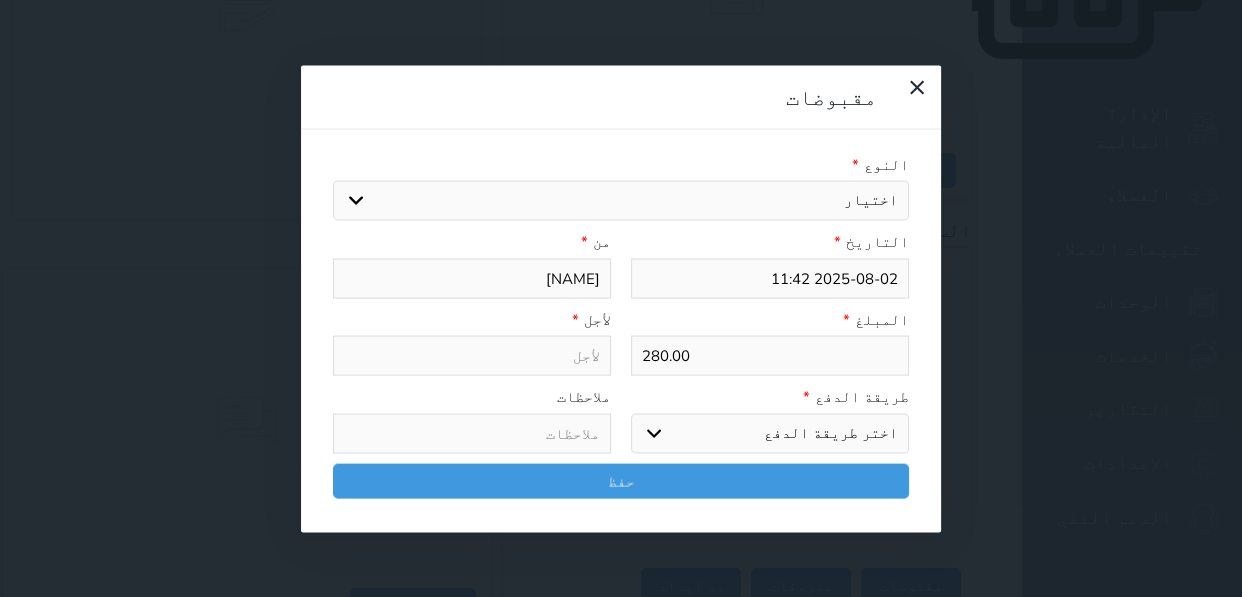 click on "اختيار   مقبوضات عامة قيمة إيجار فواتير تامين عربون لا ينطبق آخر مغسلة واي فاي - الإنترنت مواقف السيارات طعام الأغذية والمشروبات مشروبات المشروبات الباردة المشروبات الساخنة الإفطار غداء عشاء مخبز و كعك حمام سباحة الصالة الرياضية سبا و خدمات الجمال اختيار وإسقاط (خدمات النقل) ميني بار كابل - تلفزيون سرير إضافي تصفيف الشعر التسوق خدمات الجولات السياحية المنظمة خدمات الدليل السياحي" at bounding box center [621, 201] 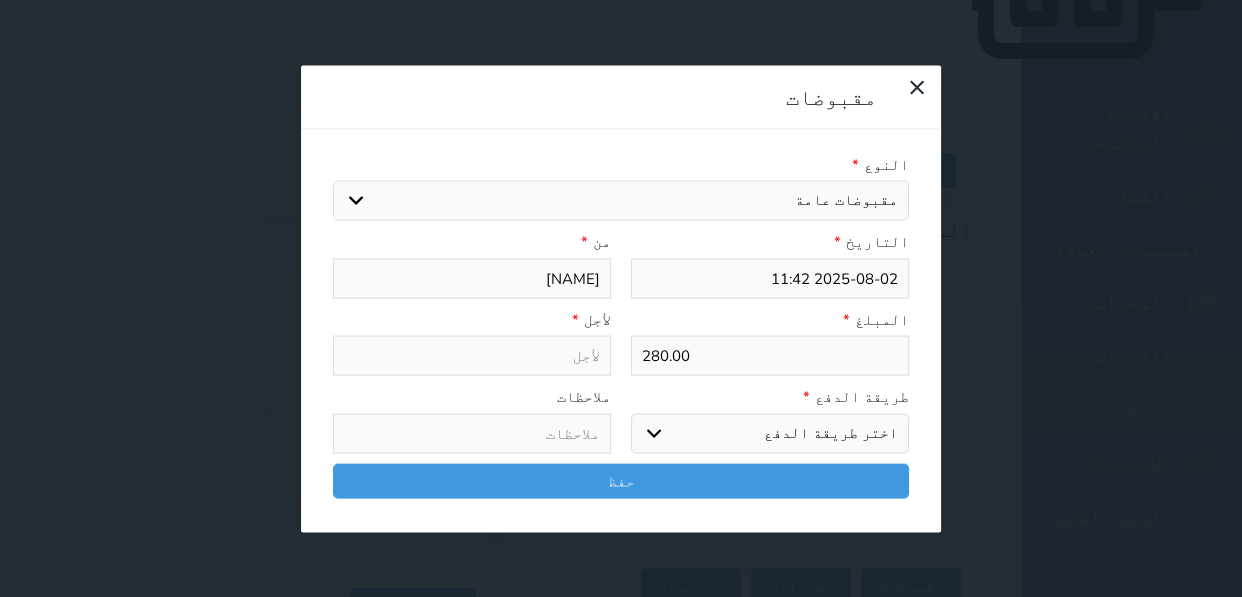 click on "اختيار   مقبوضات عامة قيمة إيجار فواتير تامين عربون لا ينطبق آخر مغسلة واي فاي - الإنترنت مواقف السيارات طعام الأغذية والمشروبات مشروبات المشروبات الباردة المشروبات الساخنة الإفطار غداء عشاء مخبز و كعك حمام سباحة الصالة الرياضية سبا و خدمات الجمال اختيار وإسقاط (خدمات النقل) ميني بار كابل - تلفزيون سرير إضافي تصفيف الشعر التسوق خدمات الجولات السياحية المنظمة خدمات الدليل السياحي" at bounding box center (621, 201) 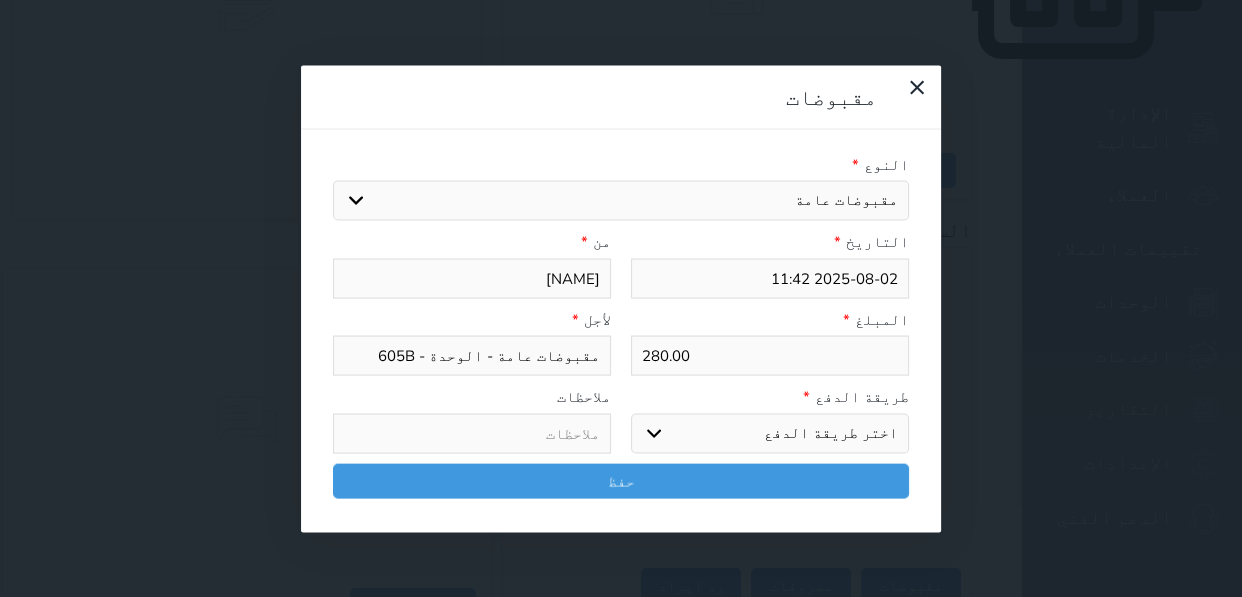 click on "اختر طريقة الدفع   دفع نقدى   تحويل بنكى   مدى   بطاقة ائتمان   آجل" at bounding box center (770, 433) 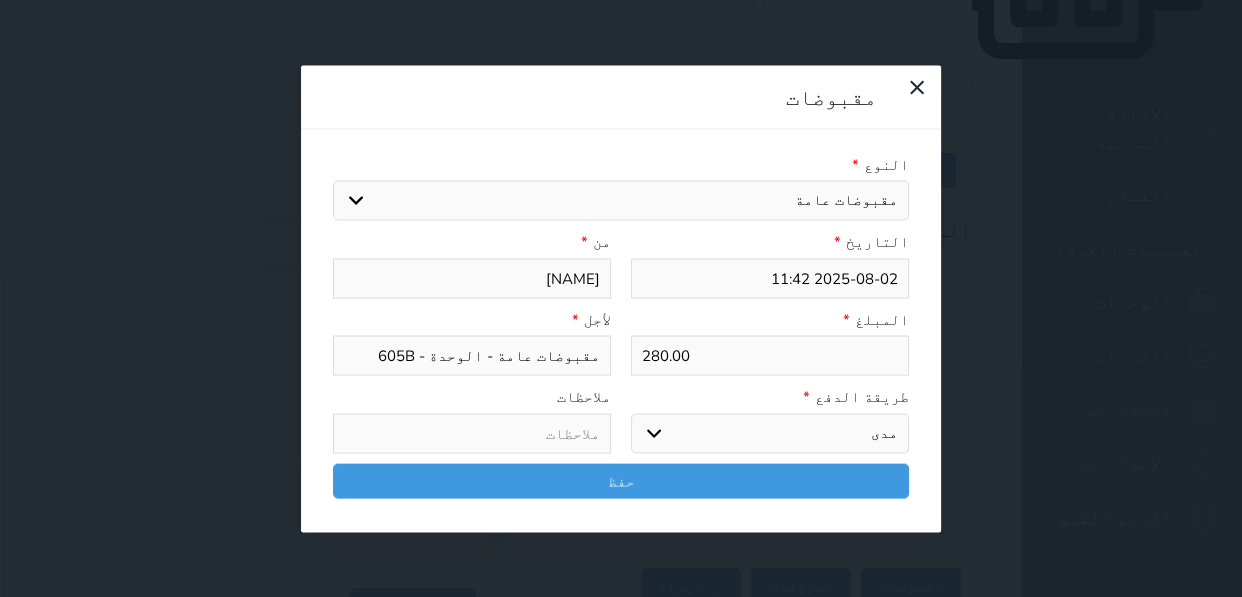 click on "اختر طريقة الدفع   دفع نقدى   تحويل بنكى   مدى   بطاقة ائتمان   آجل" at bounding box center (770, 433) 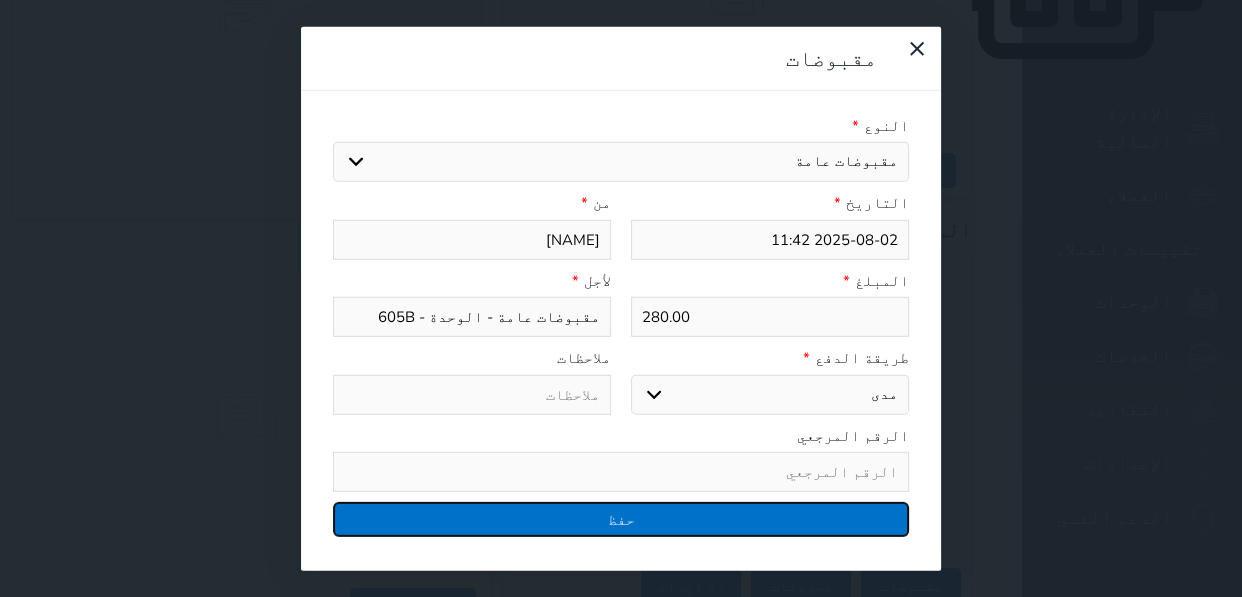 click on "حفظ" at bounding box center [621, 519] 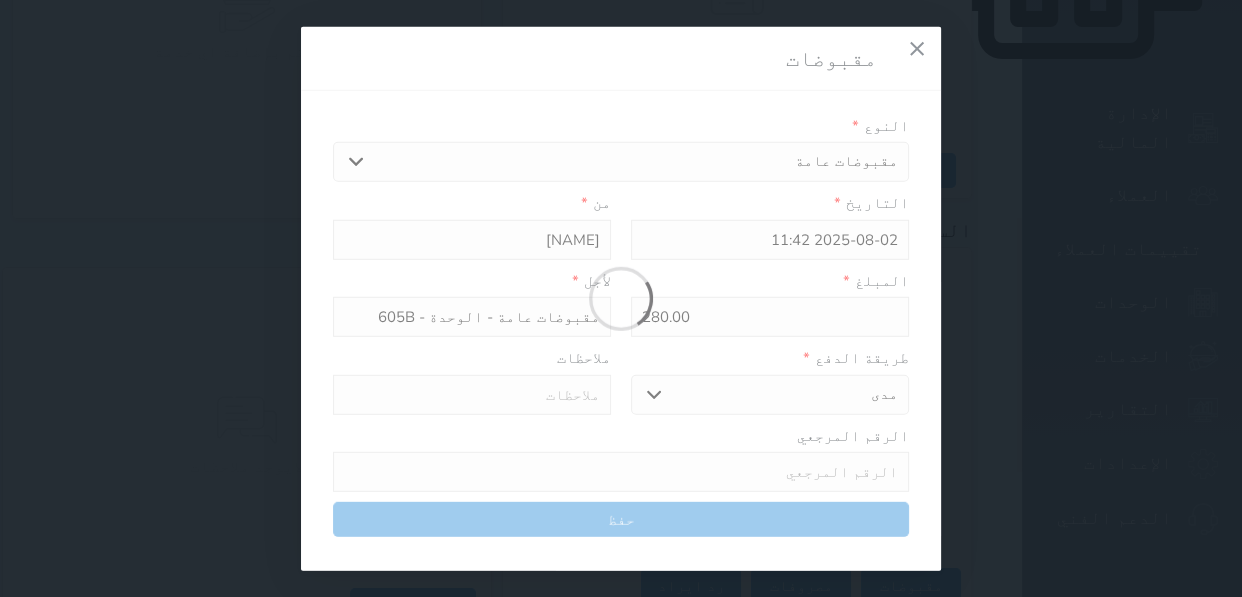 select 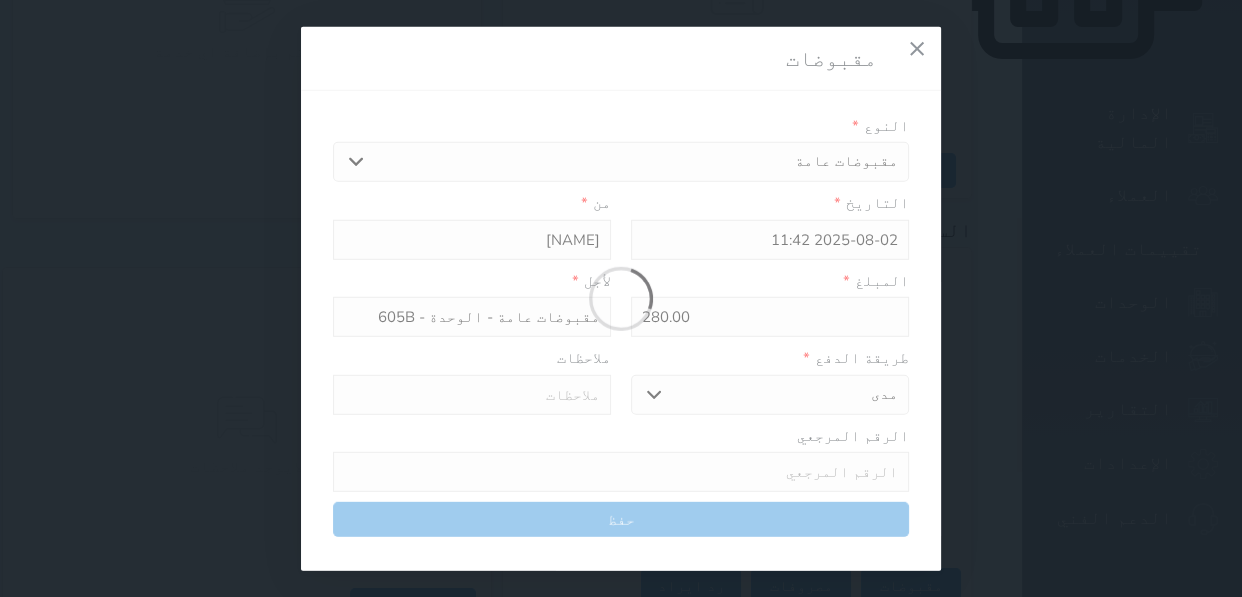 type 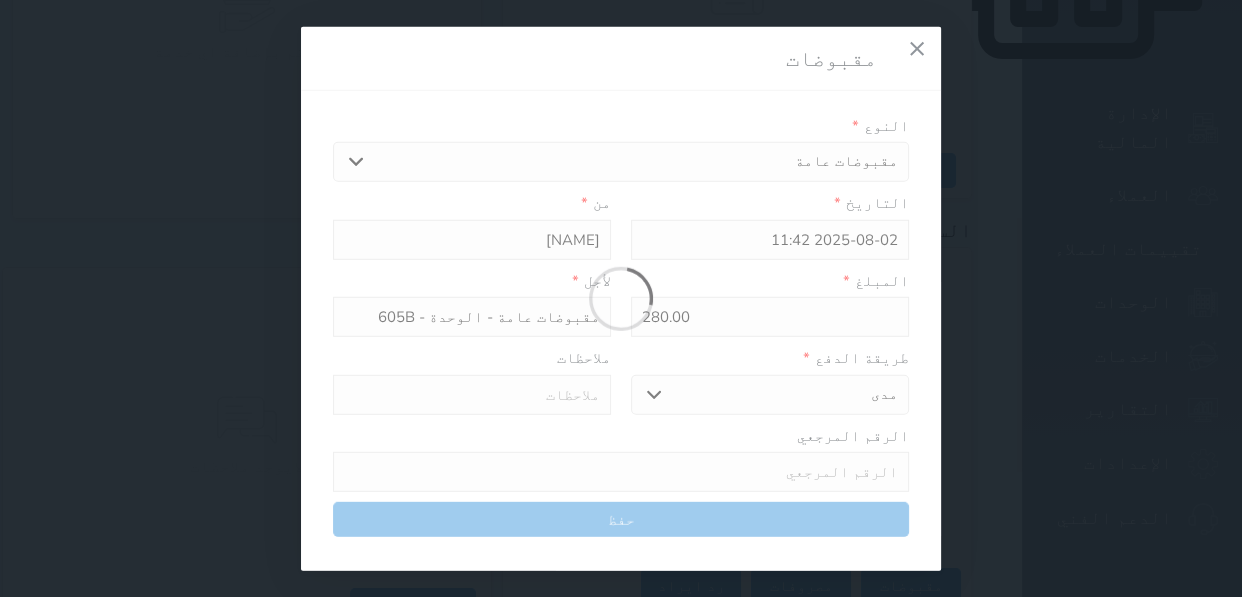 type on "0" 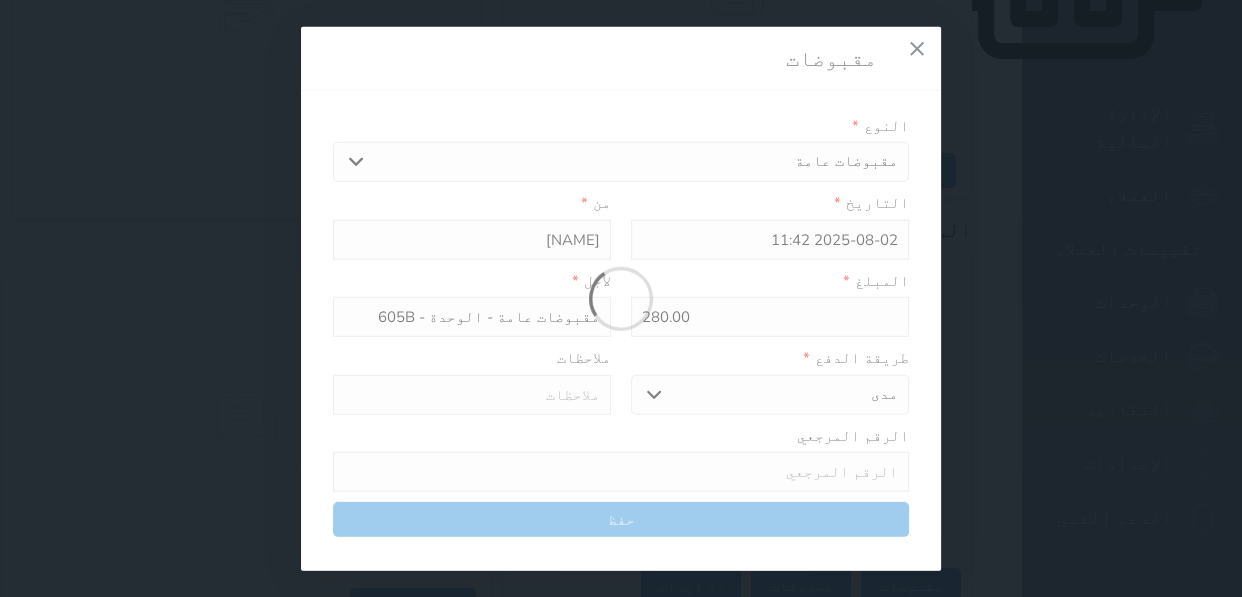 select 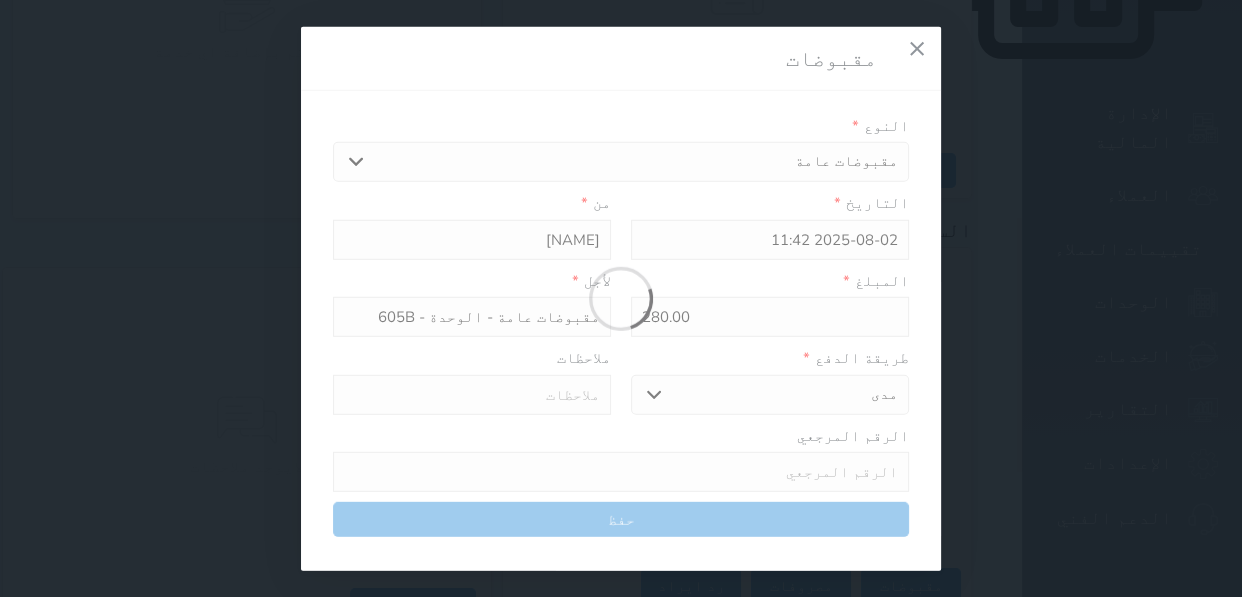 type on "0" 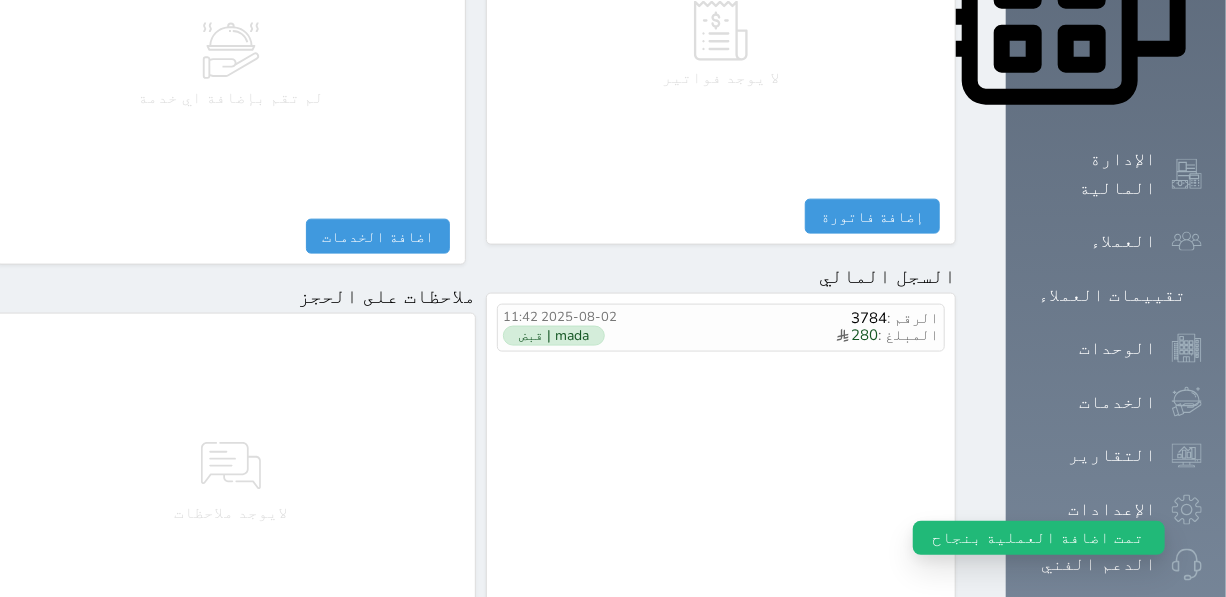 scroll, scrollTop: 1000, scrollLeft: 0, axis: vertical 